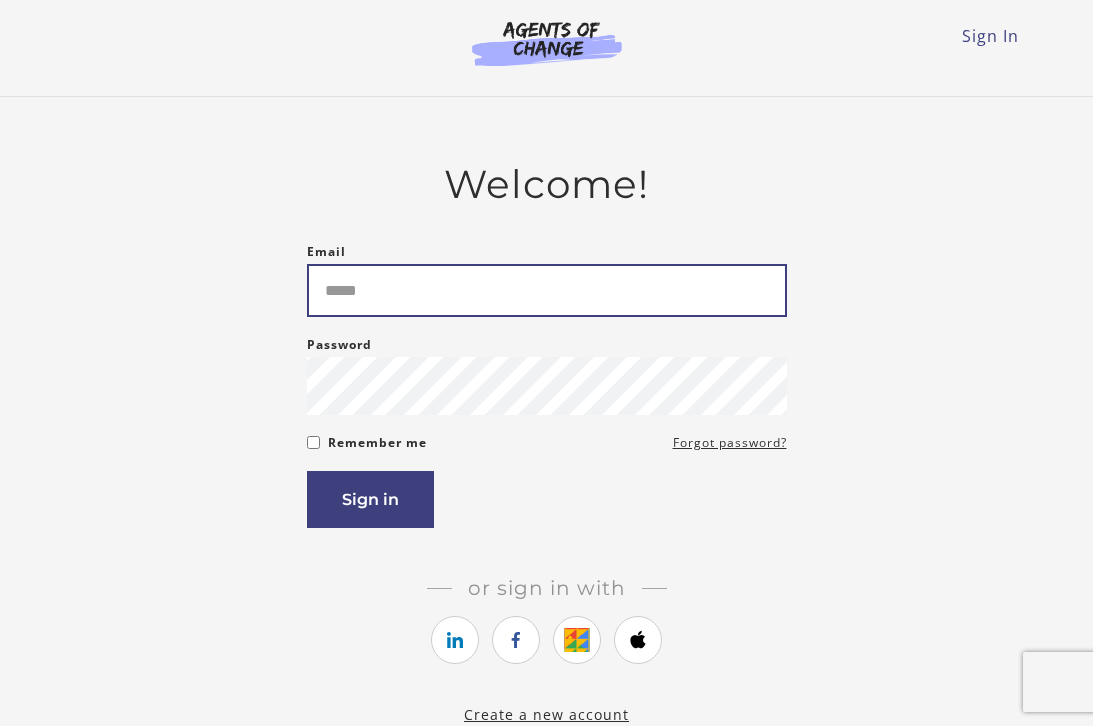 scroll, scrollTop: 0, scrollLeft: 0, axis: both 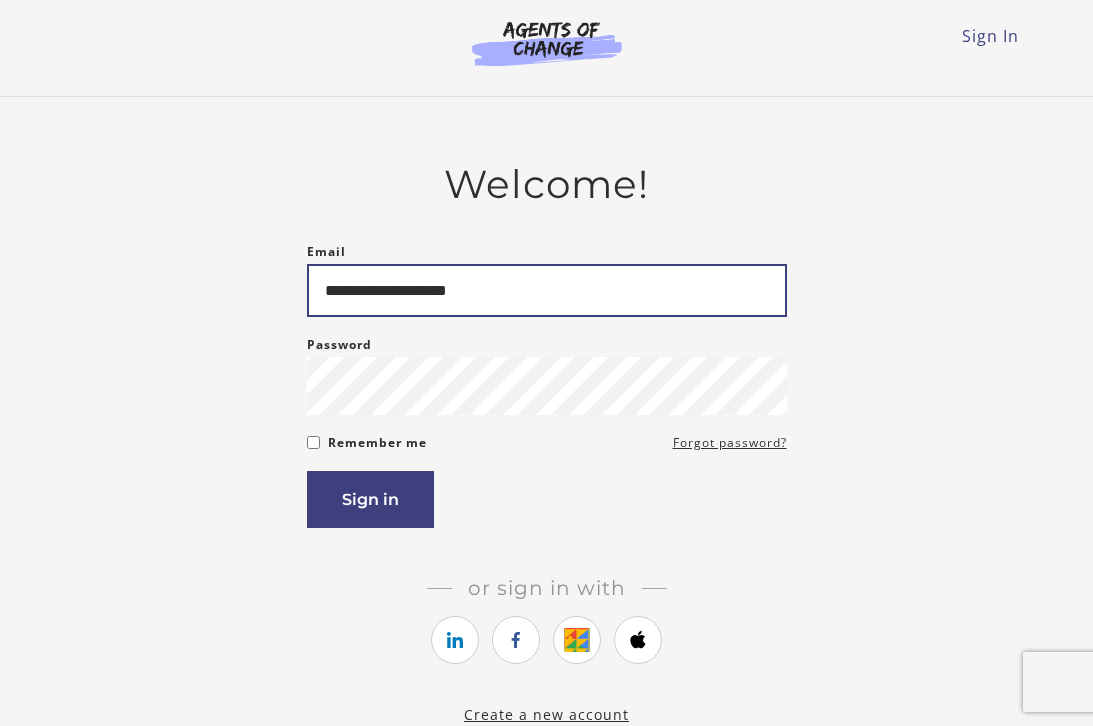 type on "**********" 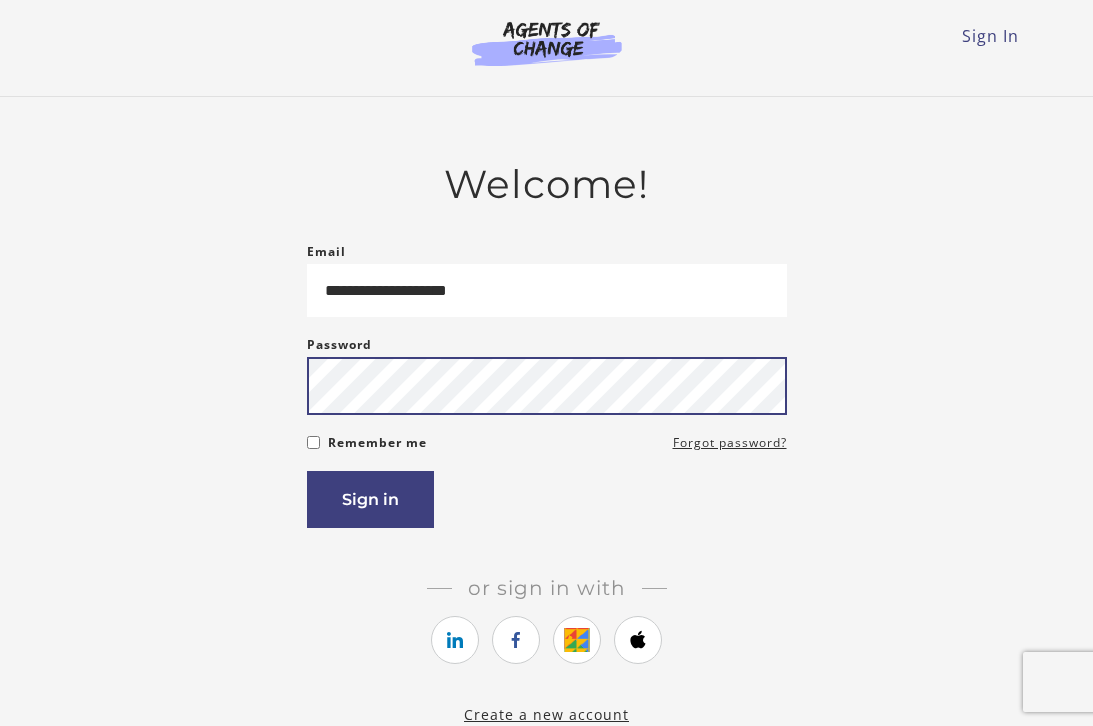 click on "Sign in" at bounding box center (370, 499) 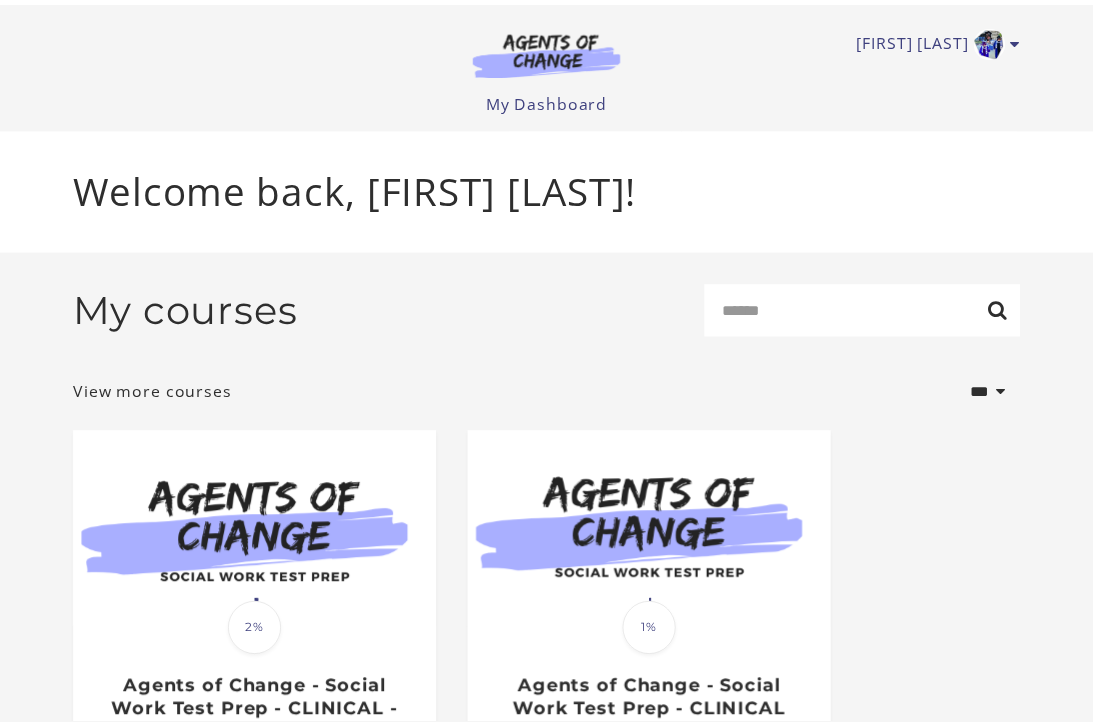 scroll, scrollTop: 0, scrollLeft: 0, axis: both 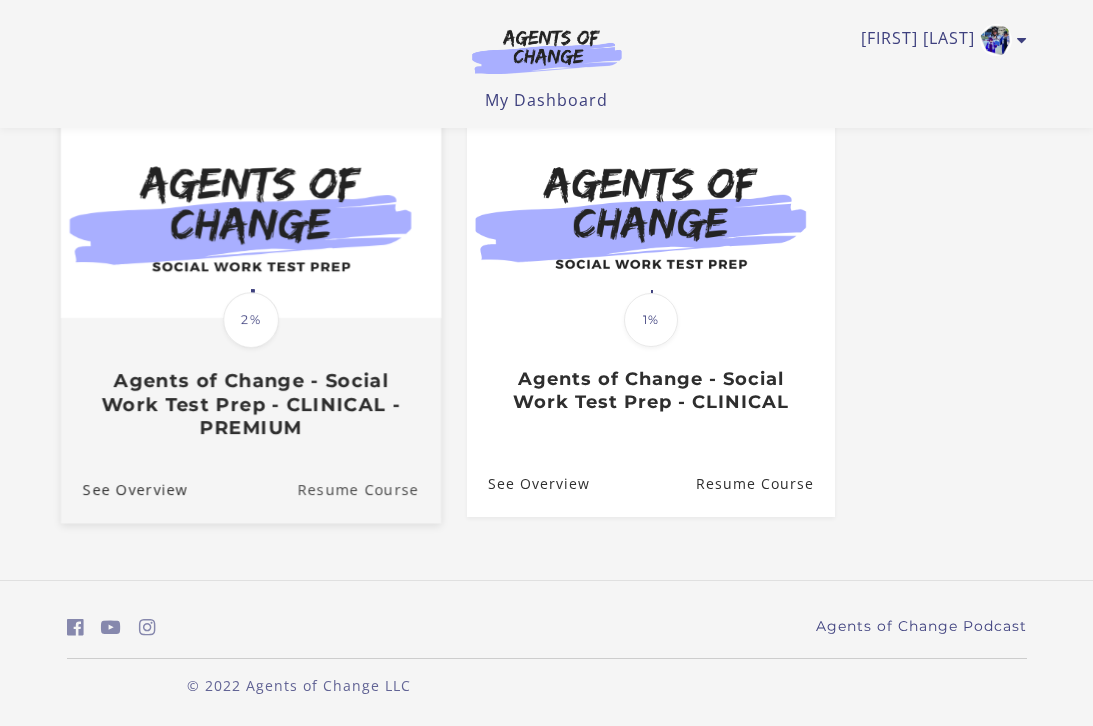 click on "Resume Course" at bounding box center [369, 488] 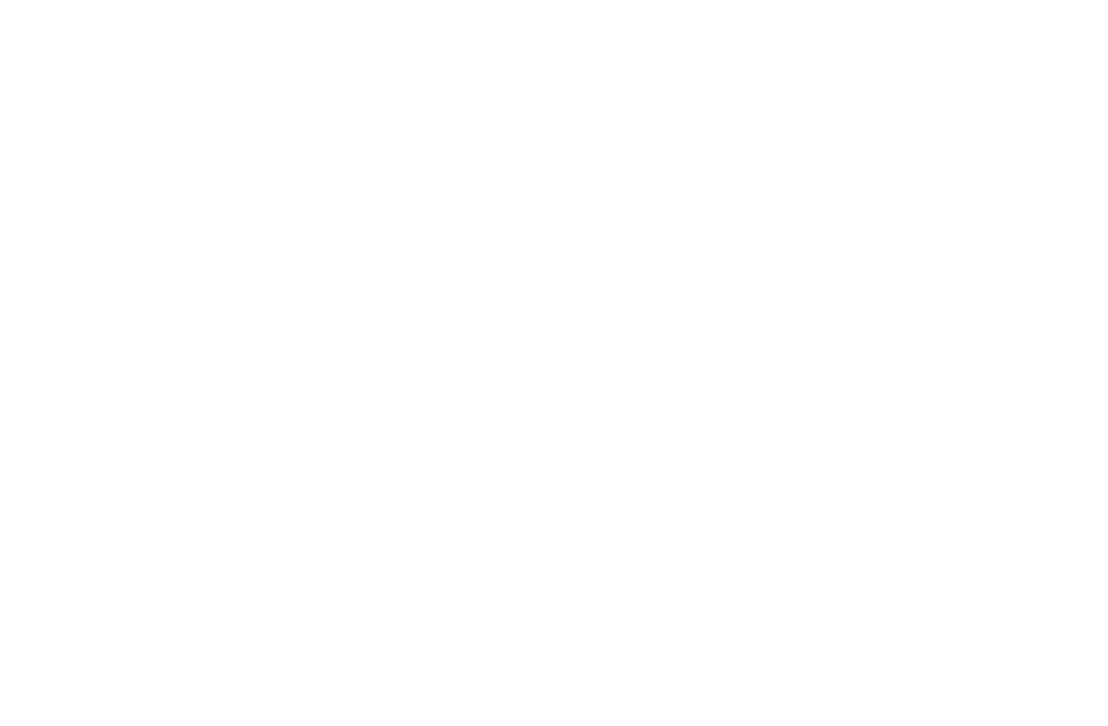scroll, scrollTop: 0, scrollLeft: 0, axis: both 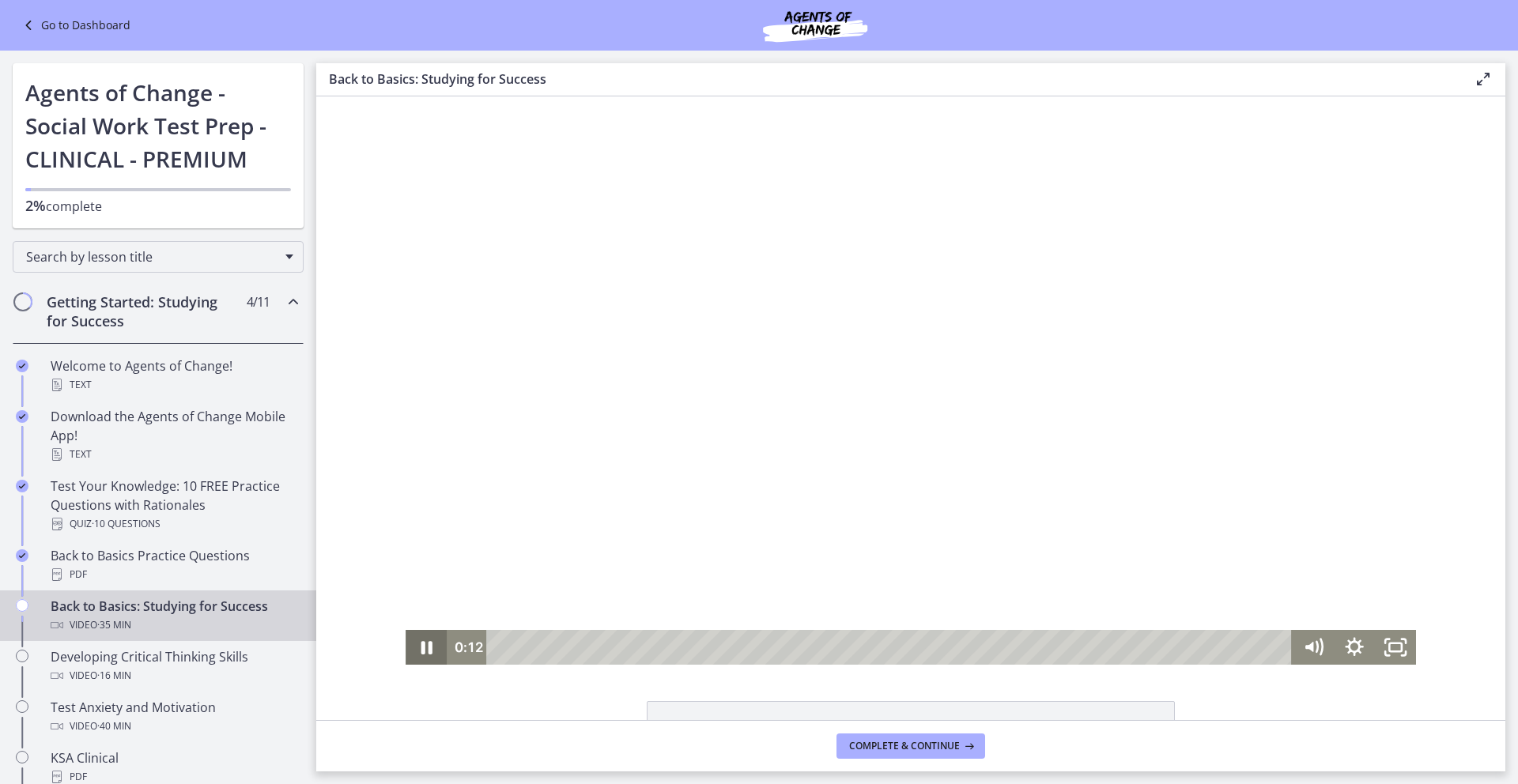 click 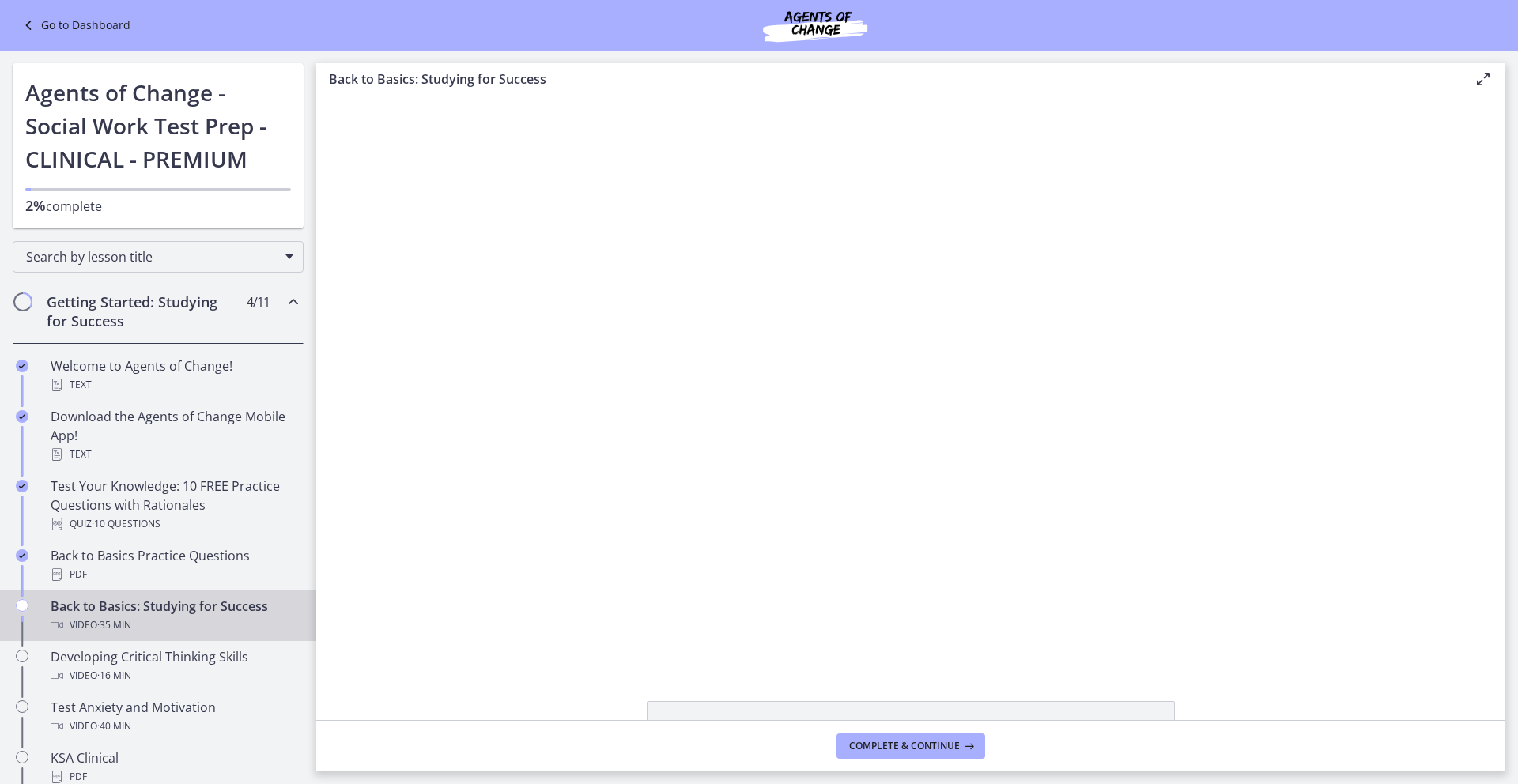 click at bounding box center [30, 25] 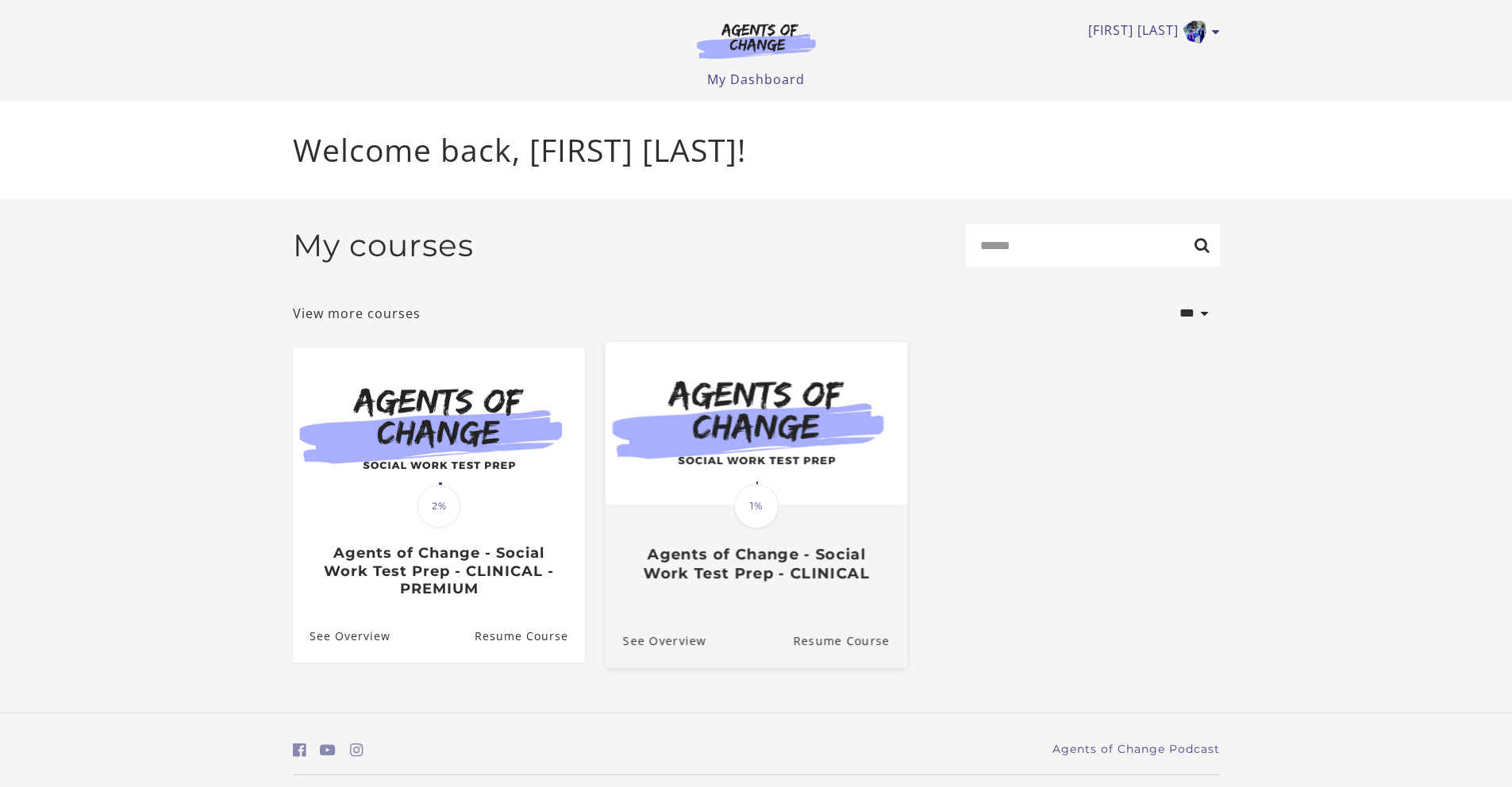 scroll, scrollTop: 0, scrollLeft: 0, axis: both 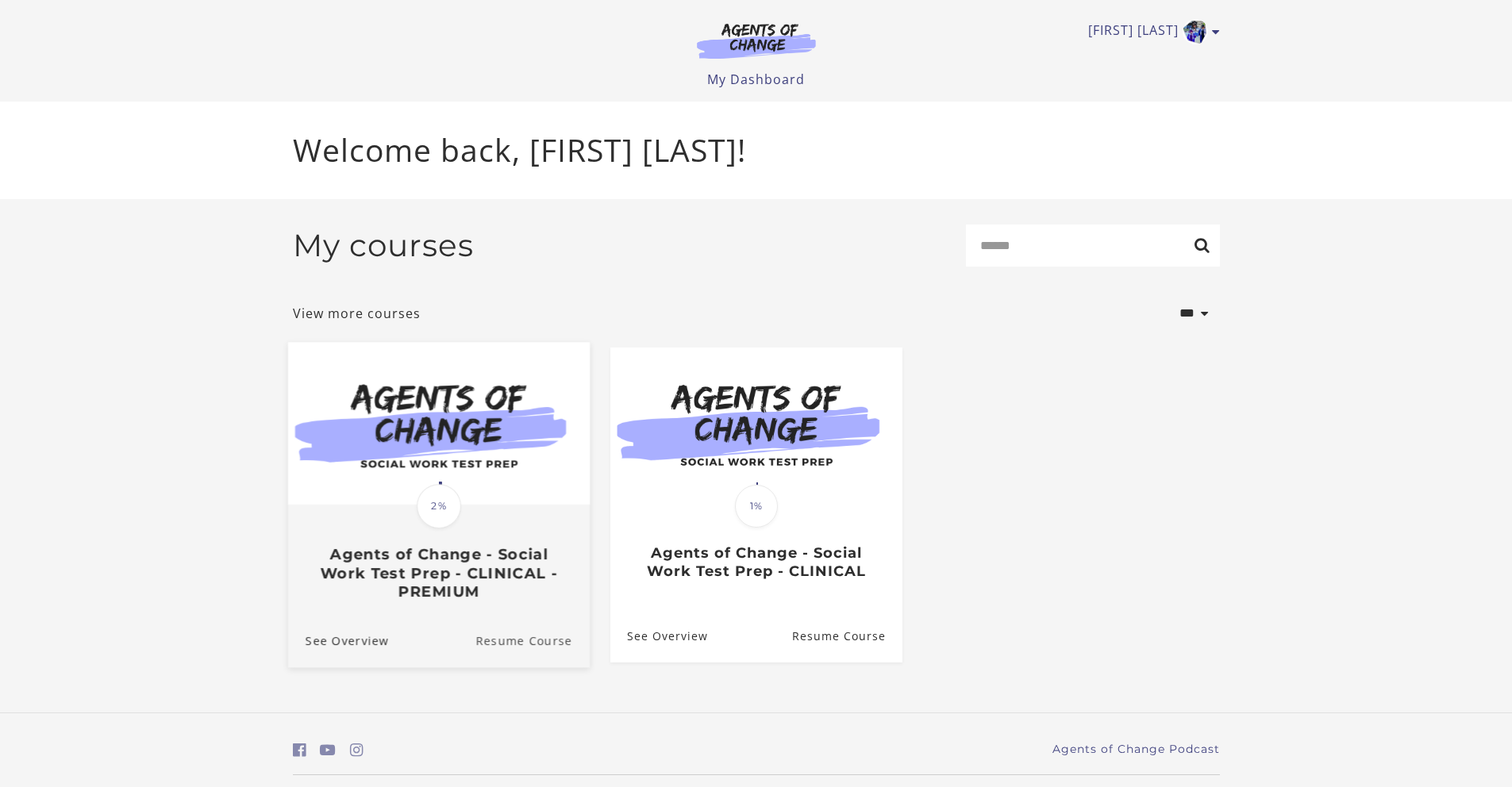 click on "Resume Course" at bounding box center [533, 639] 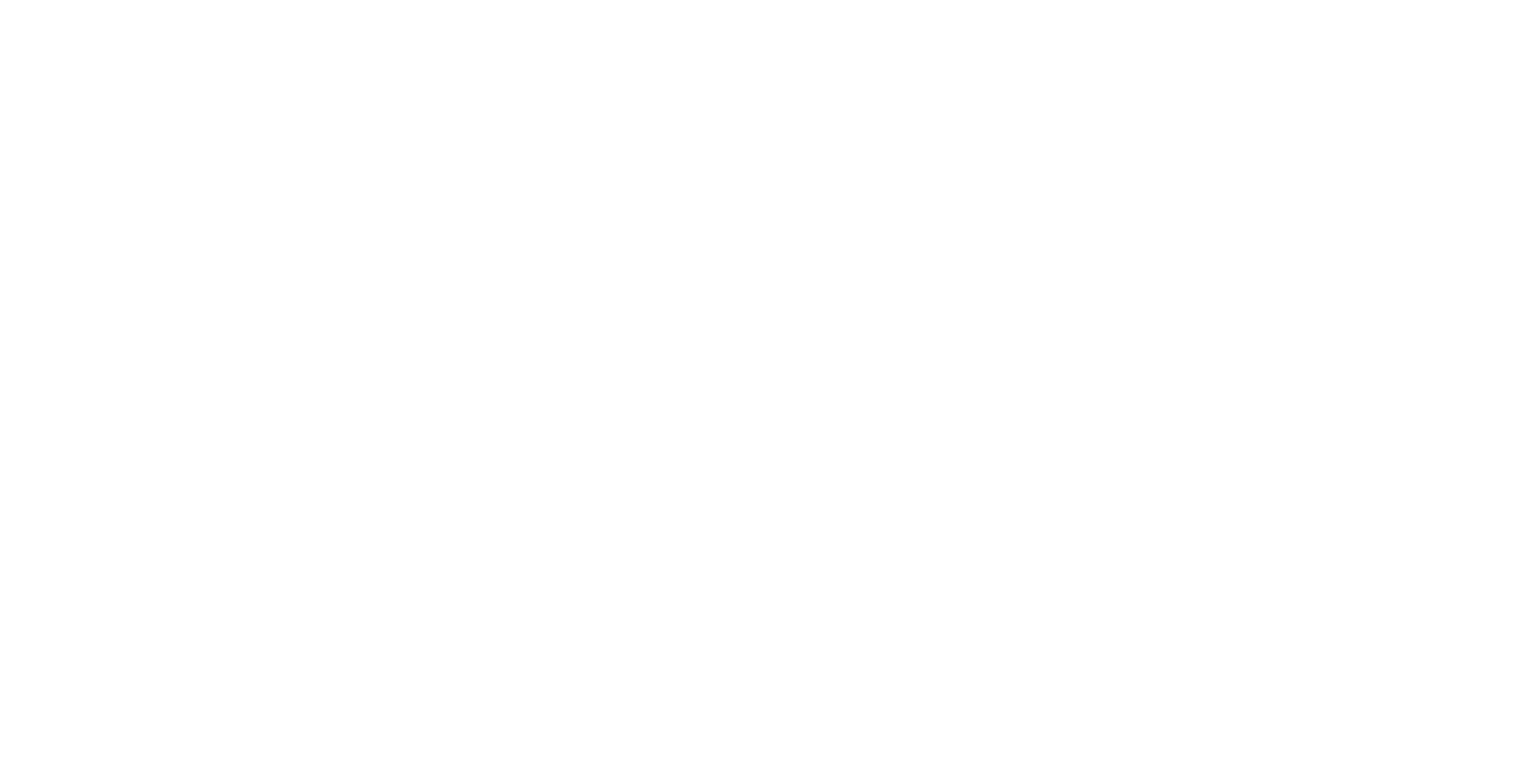 scroll, scrollTop: 0, scrollLeft: 0, axis: both 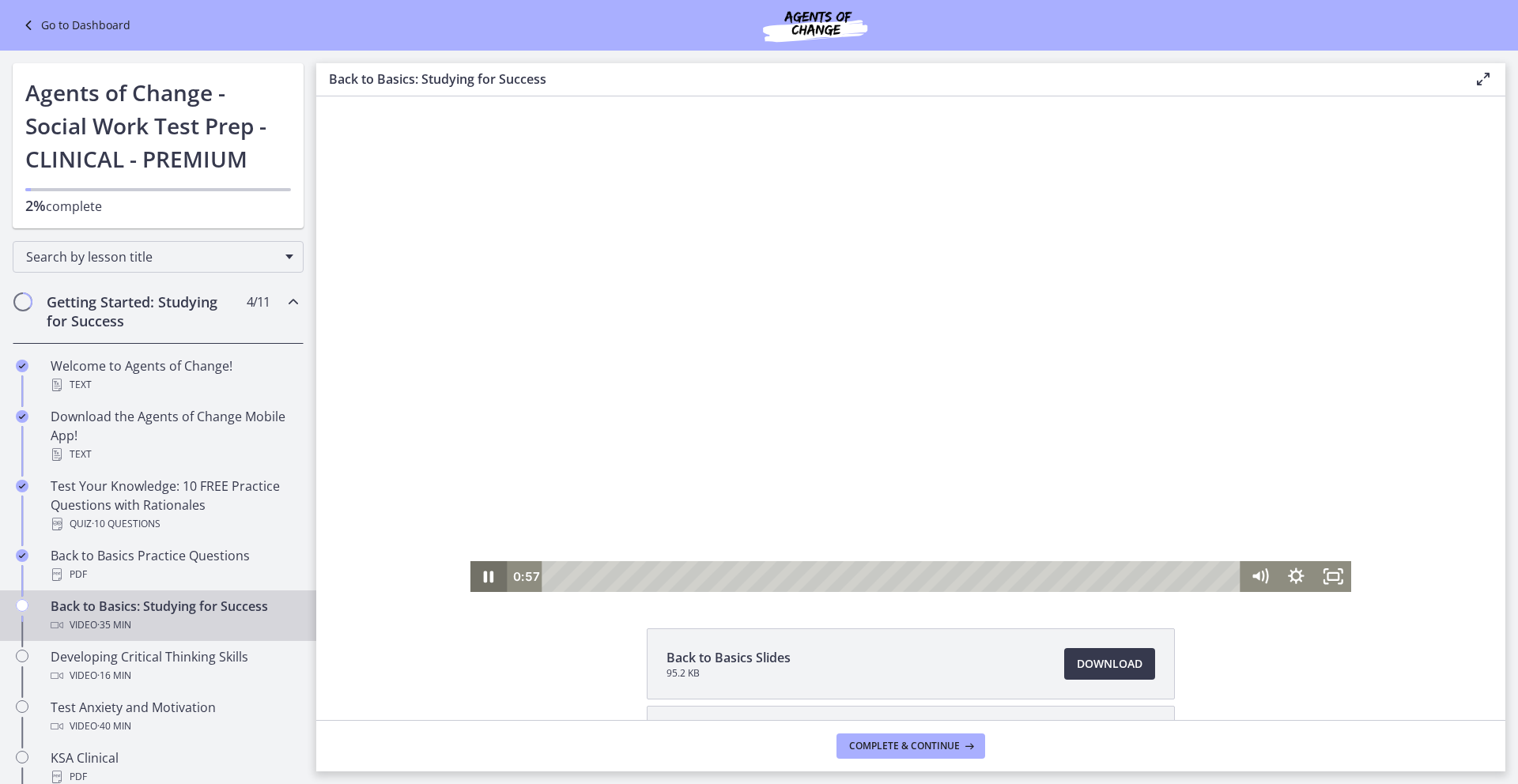 click 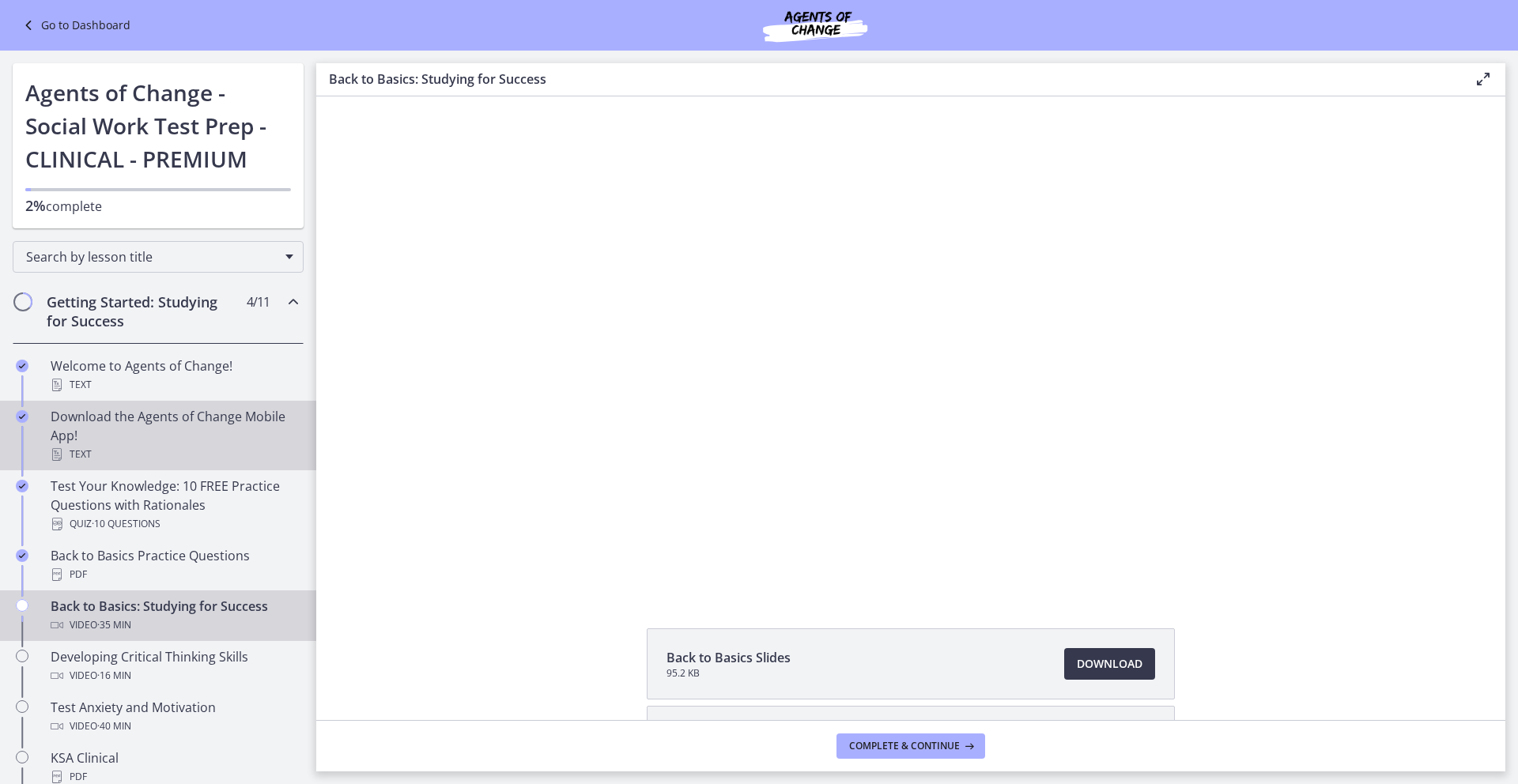 click on "Download the Agents of Change Mobile App!
Text" at bounding box center (174, 435) 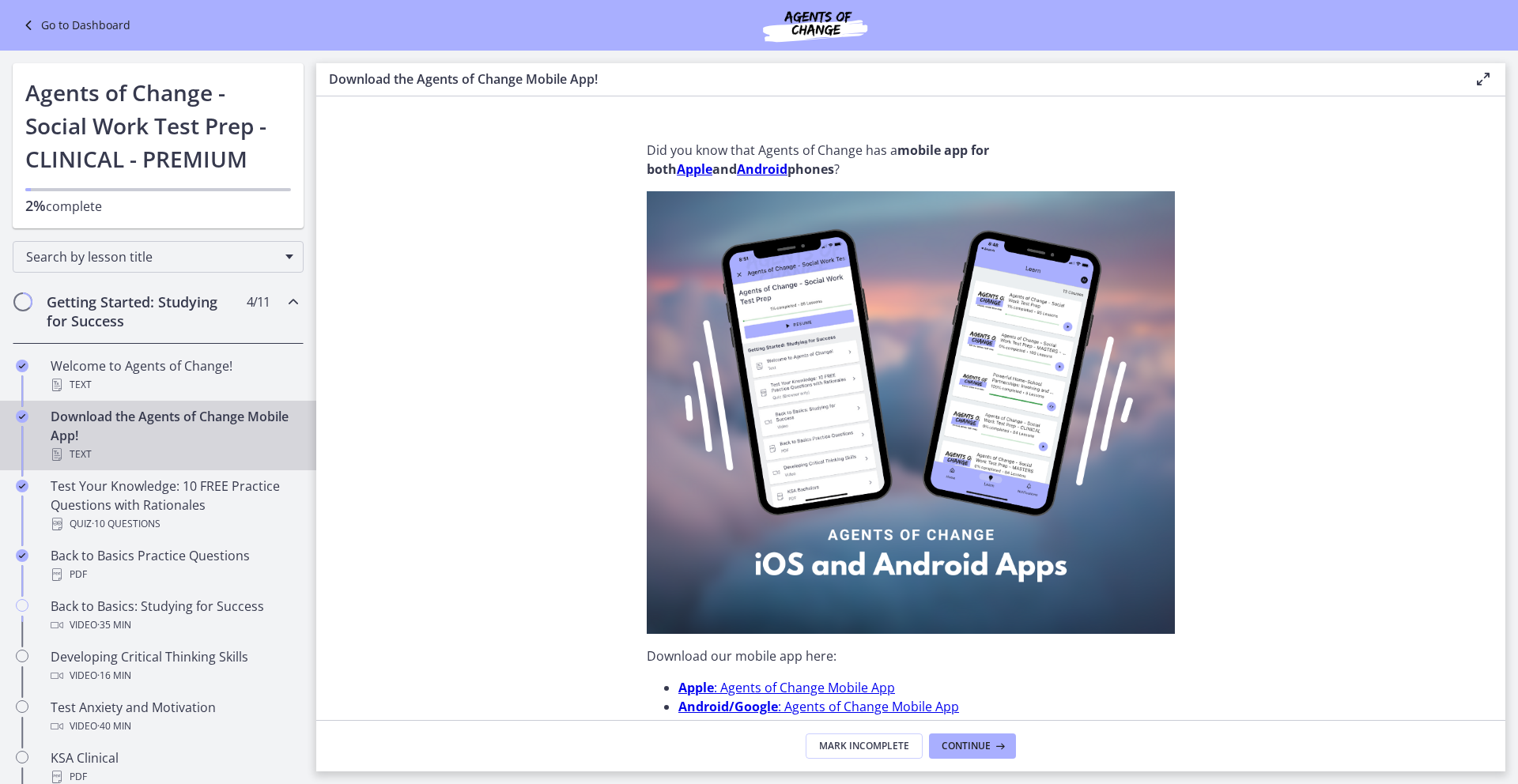 click on "Apple : Agents of Change Mobile App" at bounding box center (787, 688) 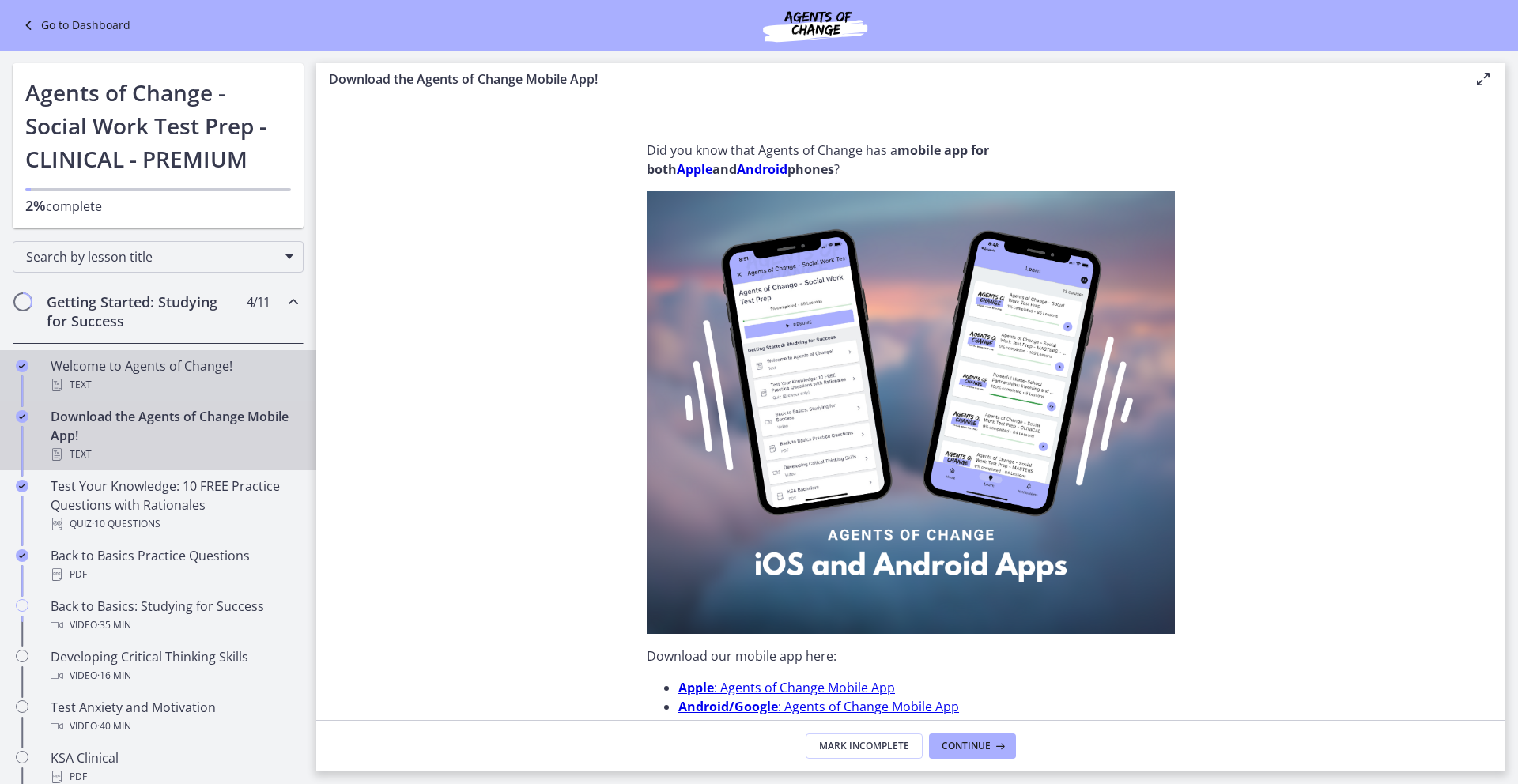 click on "Text" at bounding box center [174, 385] 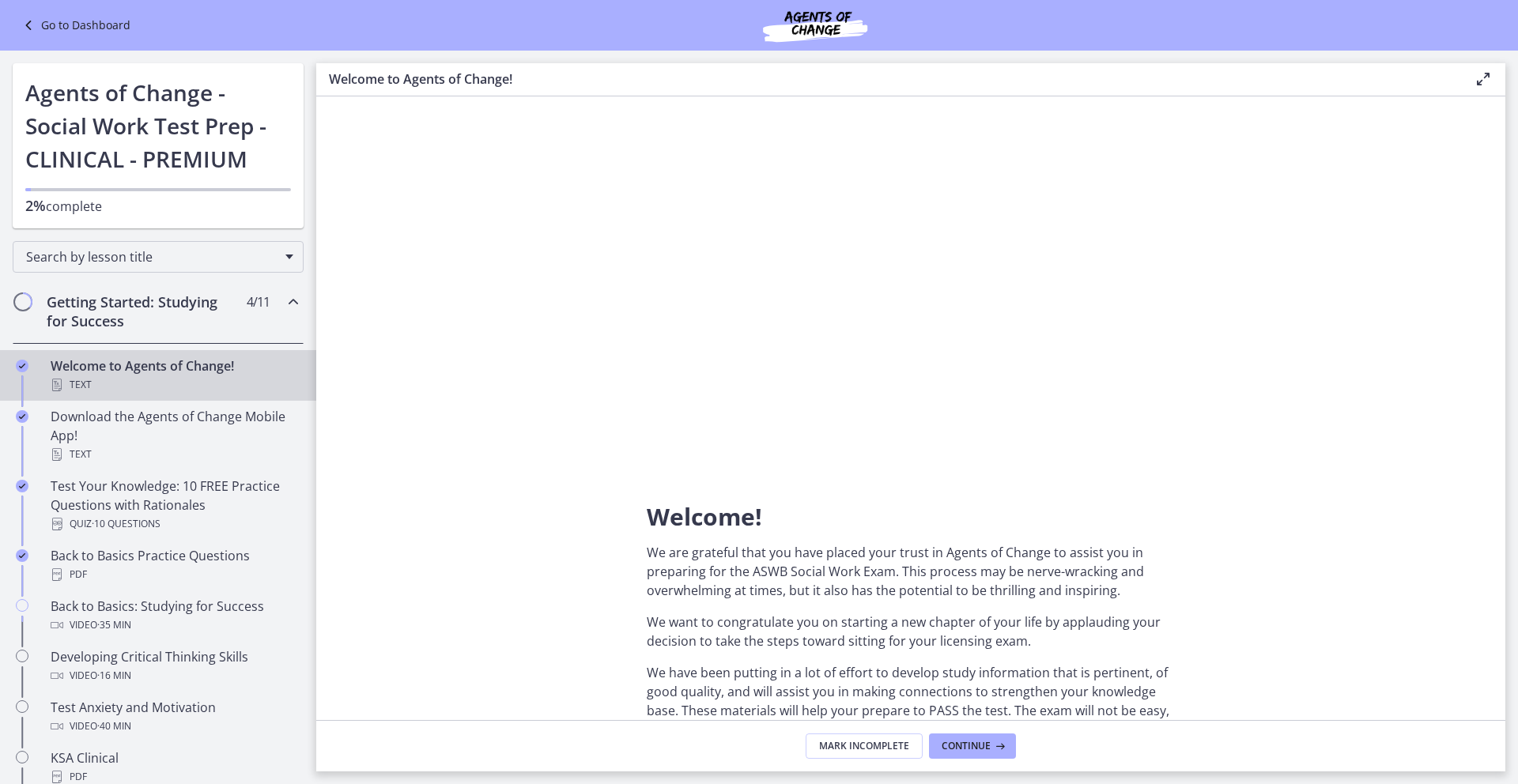 scroll, scrollTop: 0, scrollLeft: 0, axis: both 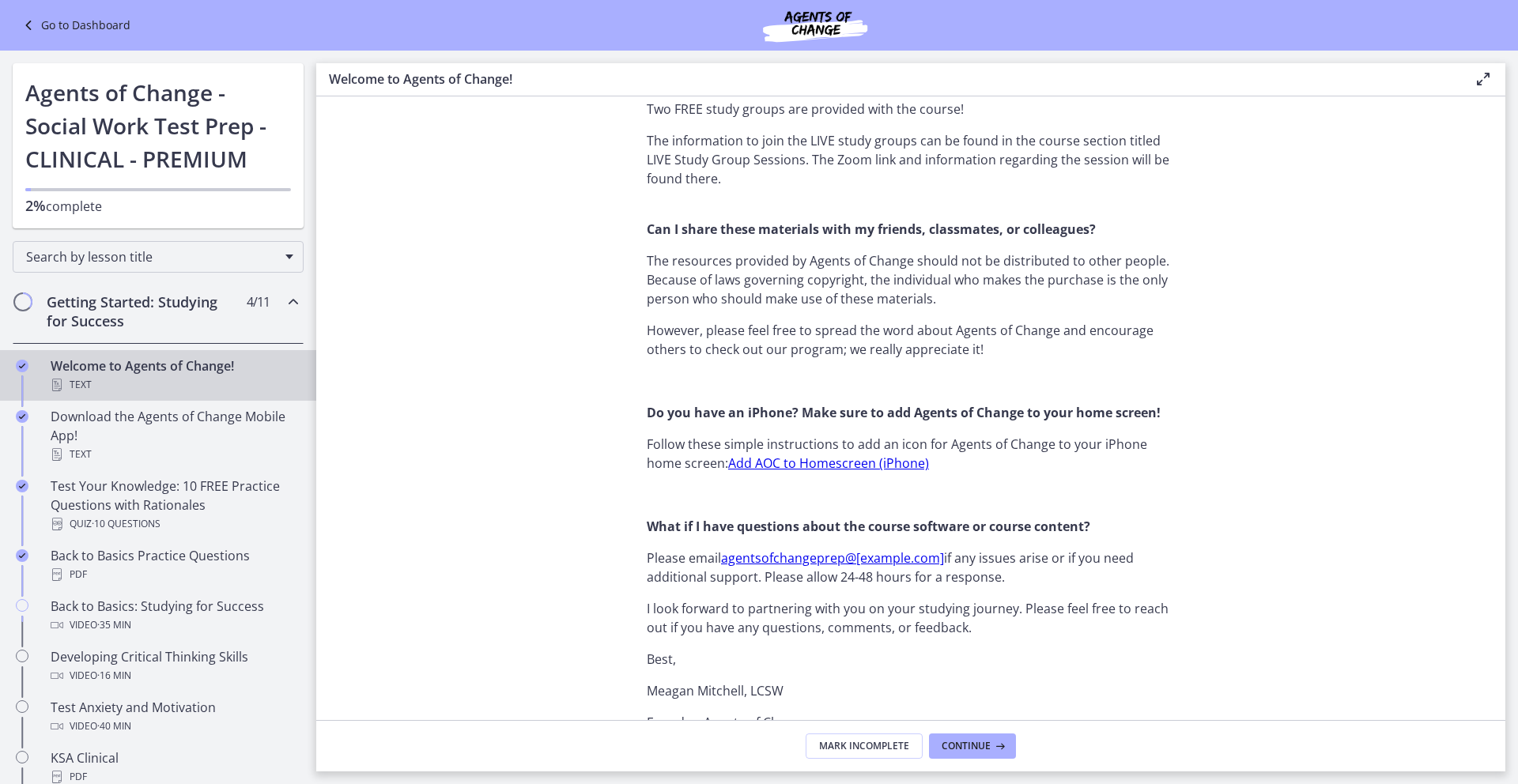 click on "Add AOC to Homescreen (iPhone)" at bounding box center (829, 463) 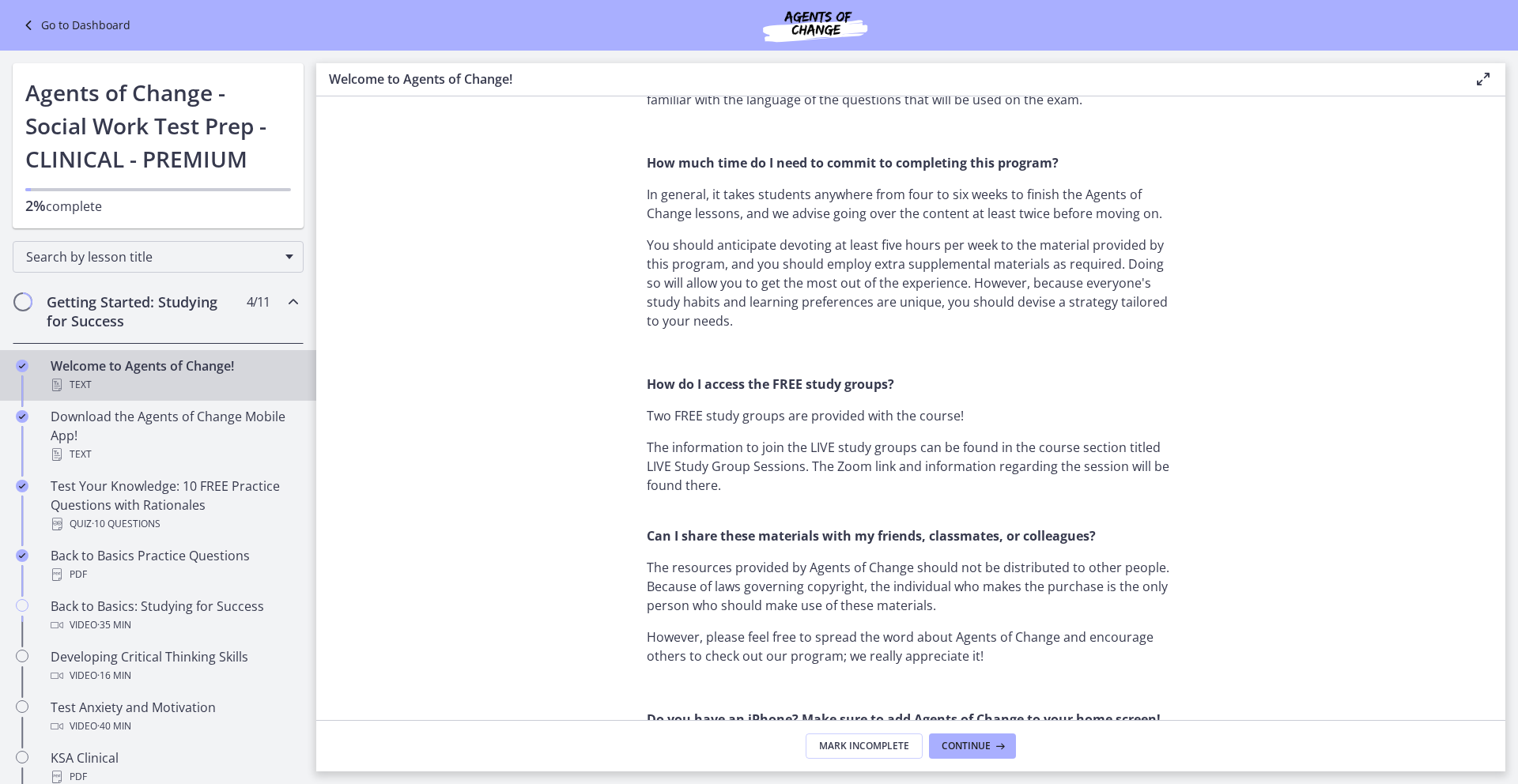 scroll, scrollTop: 1108, scrollLeft: 0, axis: vertical 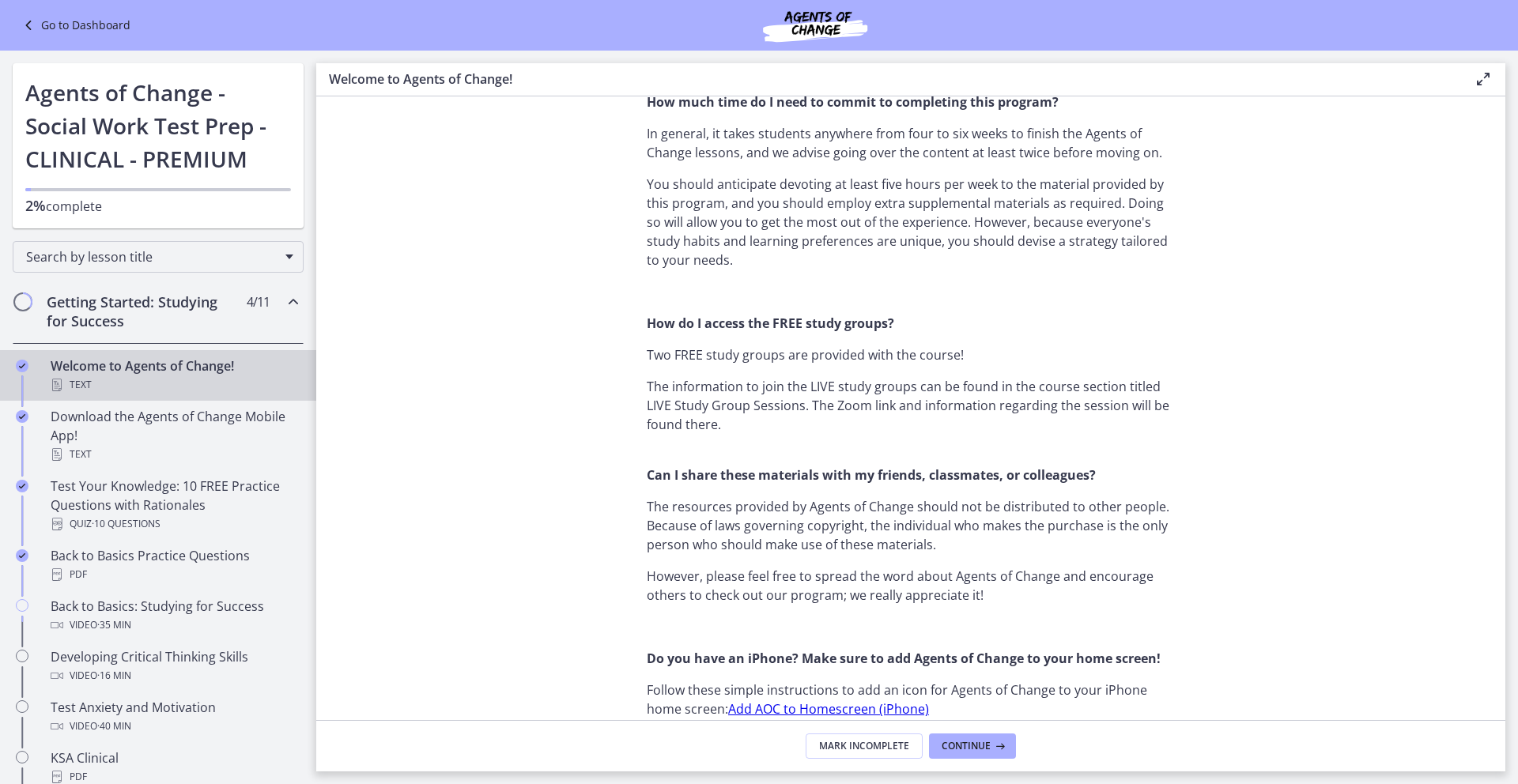 click on "Go to Dashboard" at bounding box center [74, 25] 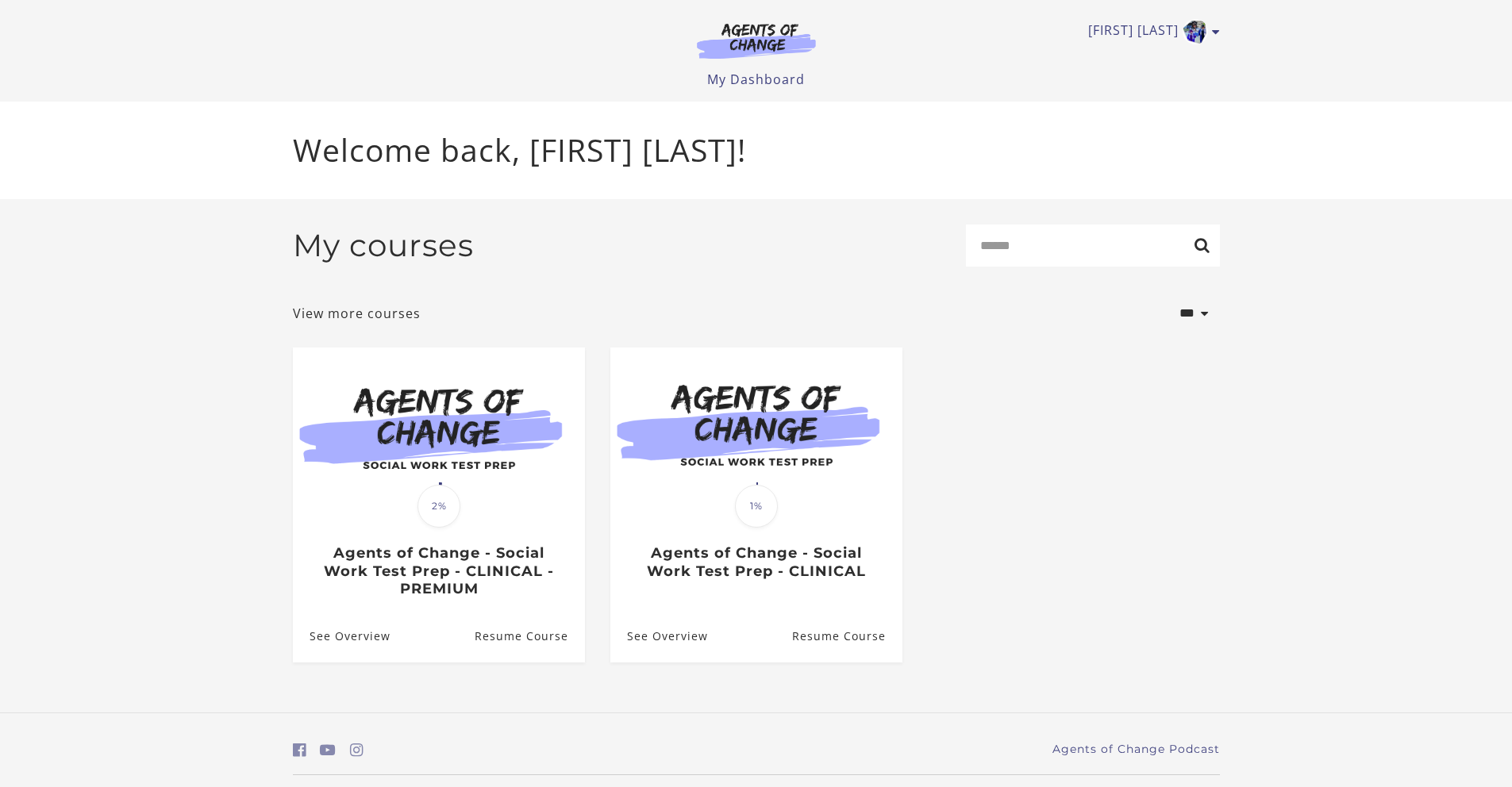 scroll, scrollTop: 0, scrollLeft: 0, axis: both 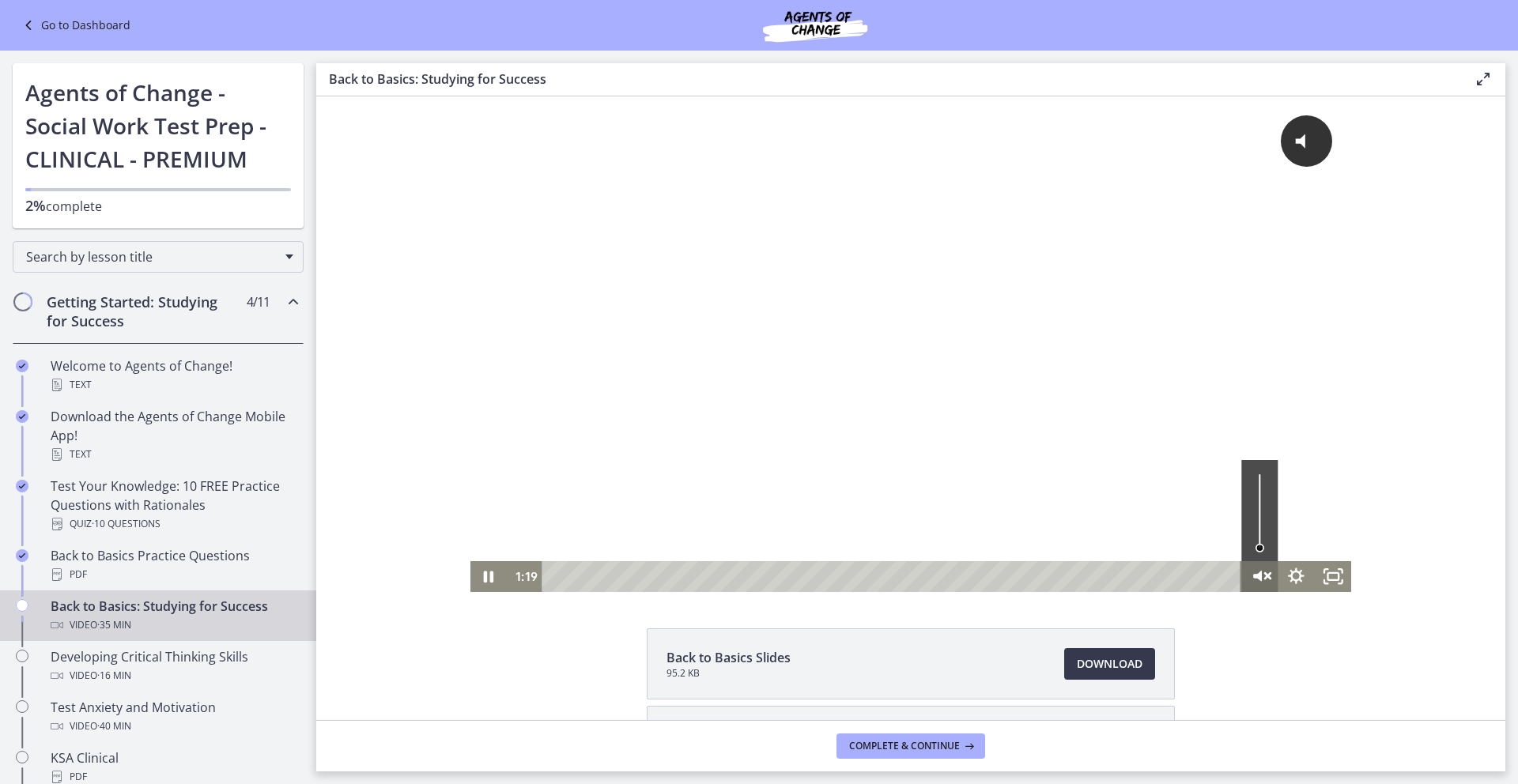 click 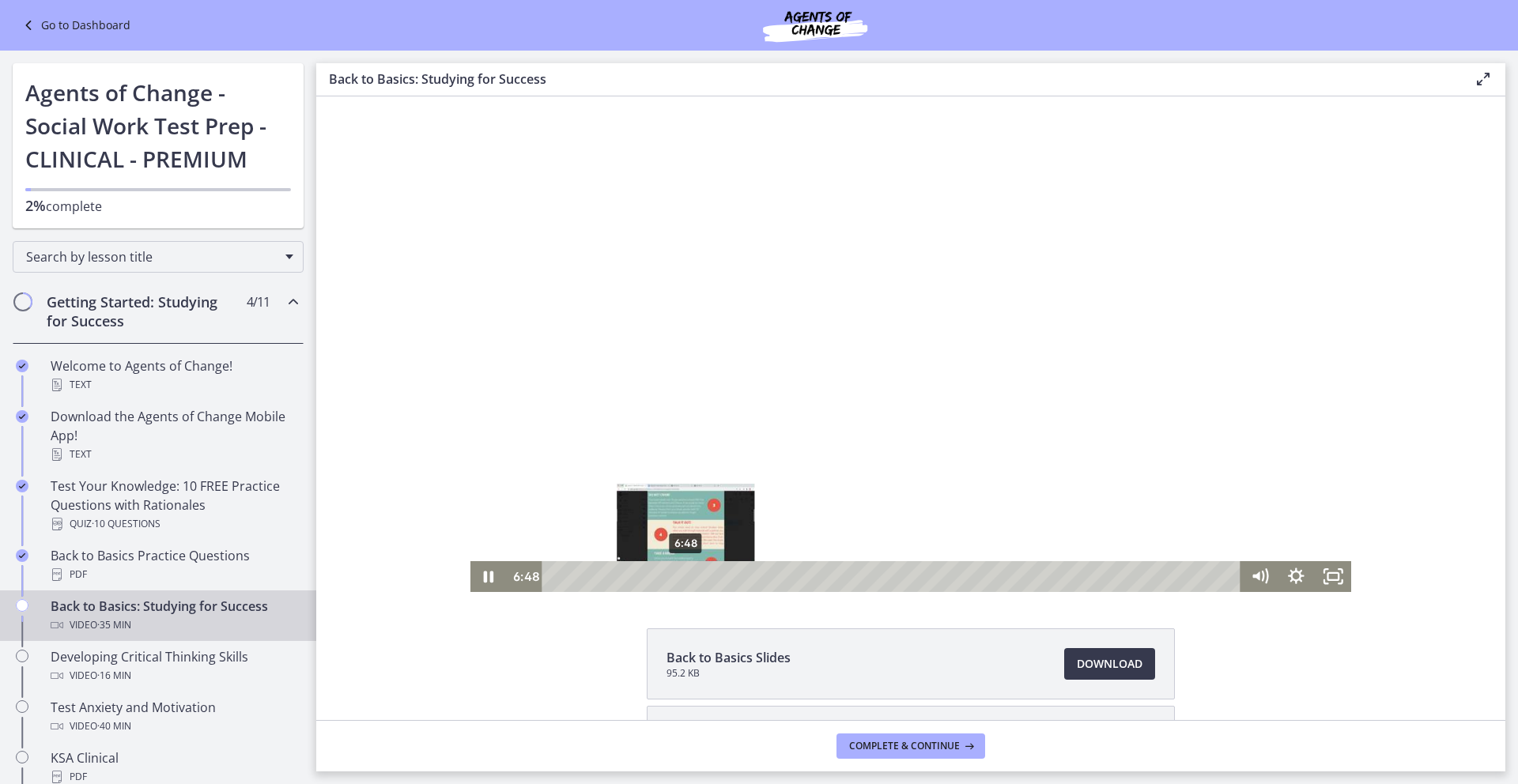 drag, startPoint x: 580, startPoint y: 575, endPoint x: 682, endPoint y: 577, distance: 102.01961 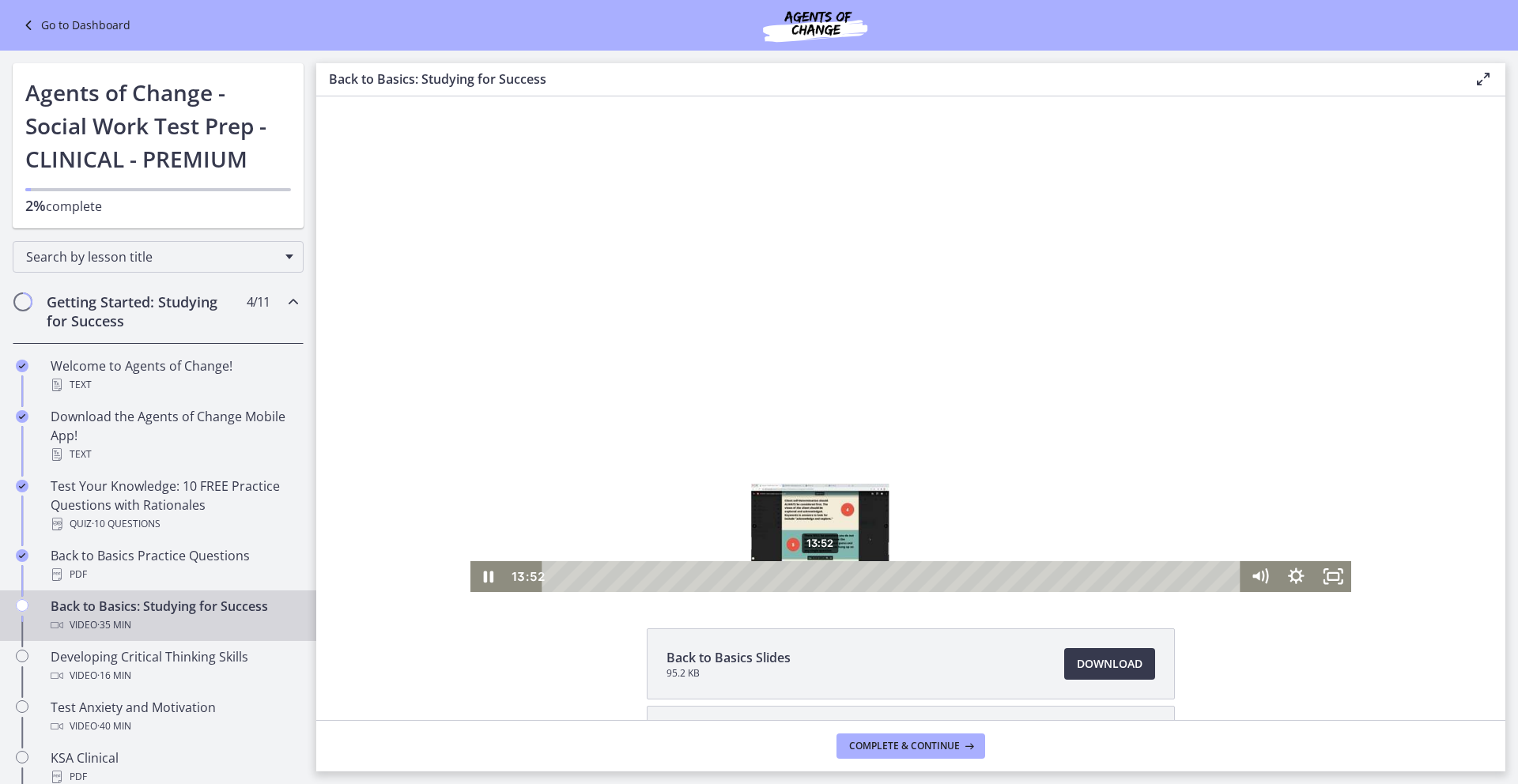 drag, startPoint x: 682, startPoint y: 578, endPoint x: 816, endPoint y: 572, distance: 134.13426 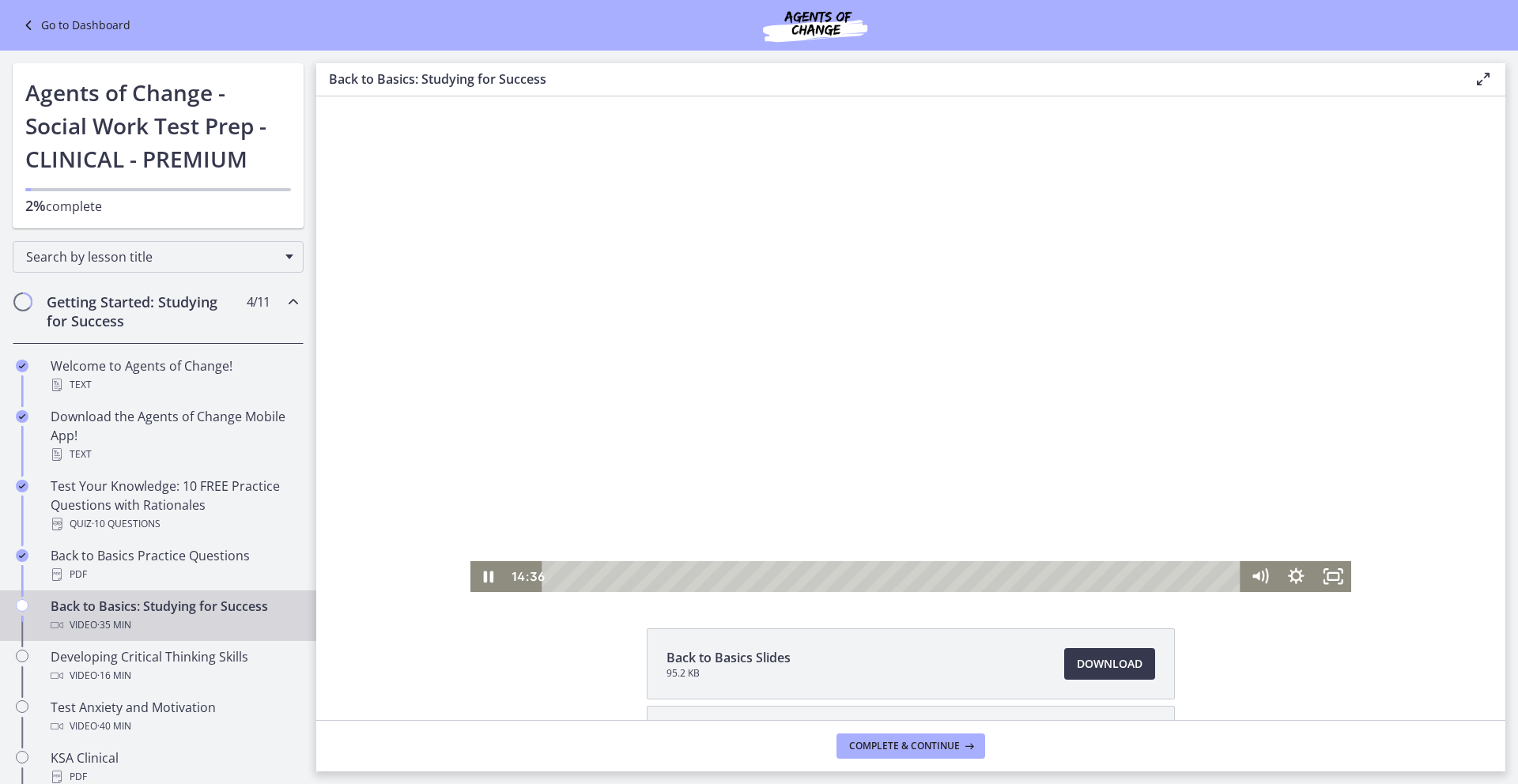 scroll, scrollTop: 3, scrollLeft: 0, axis: vertical 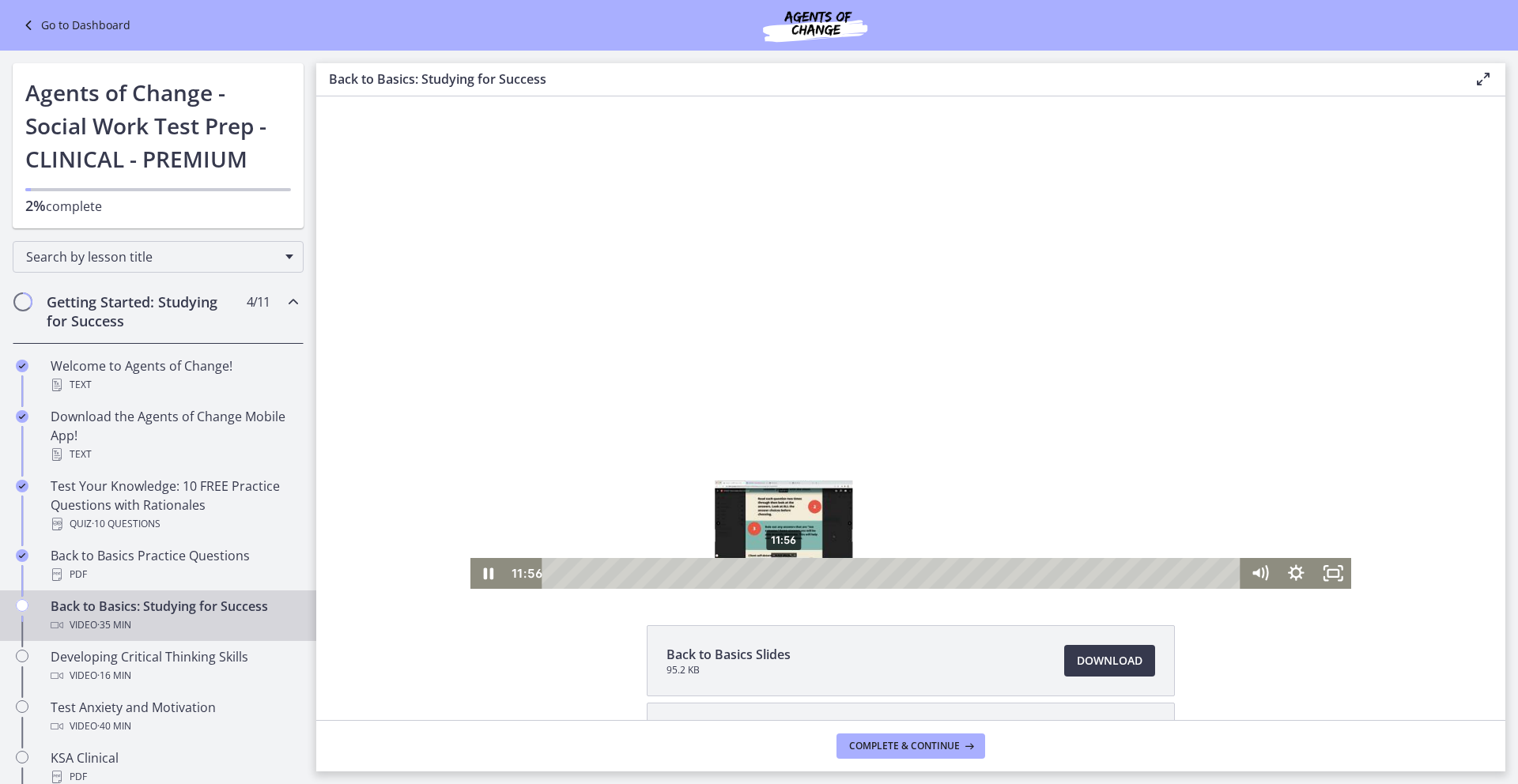 drag, startPoint x: 830, startPoint y: 574, endPoint x: 777, endPoint y: 576, distance: 53.03772 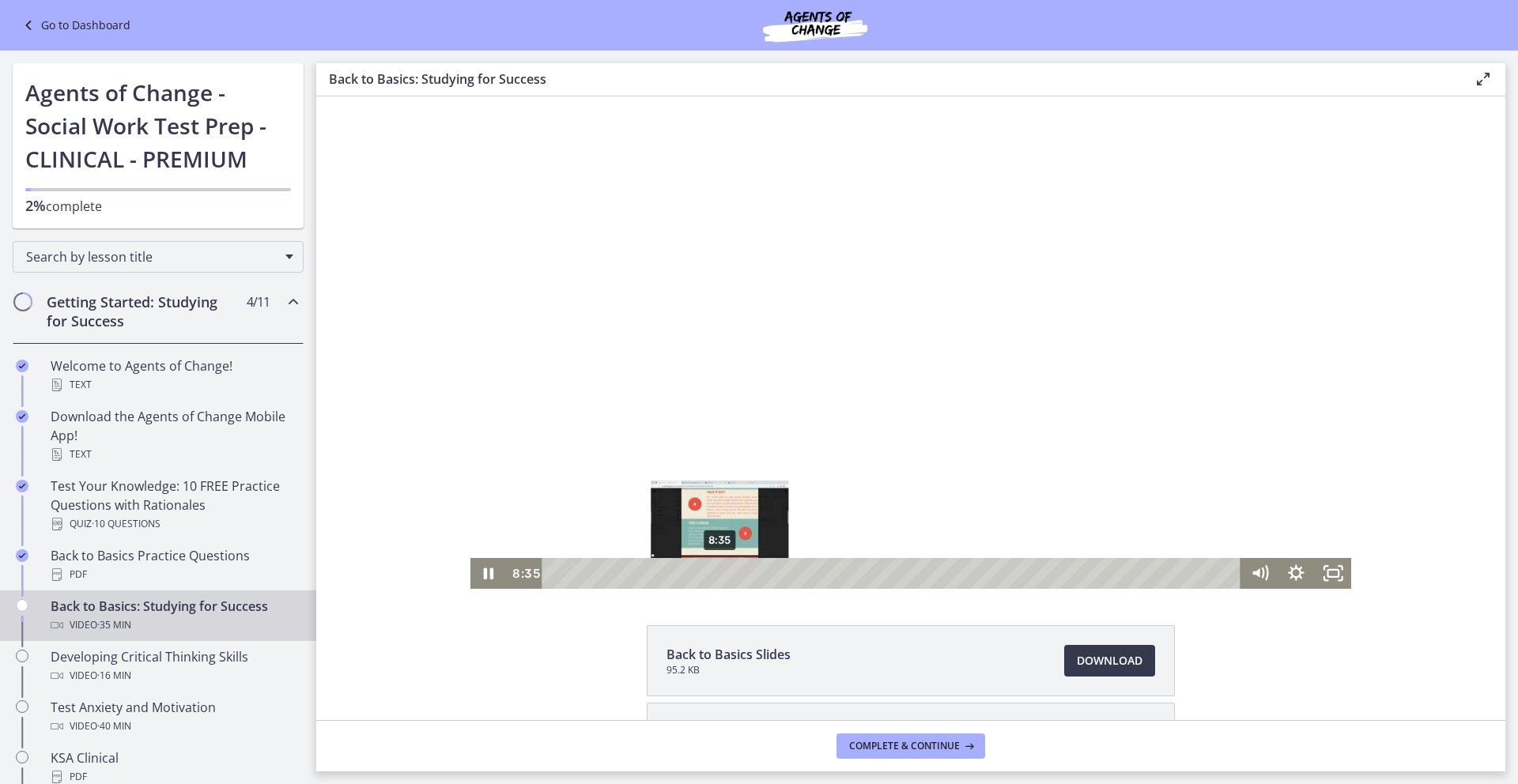 drag, startPoint x: 780, startPoint y: 575, endPoint x: 712, endPoint y: 577, distance: 68.02941 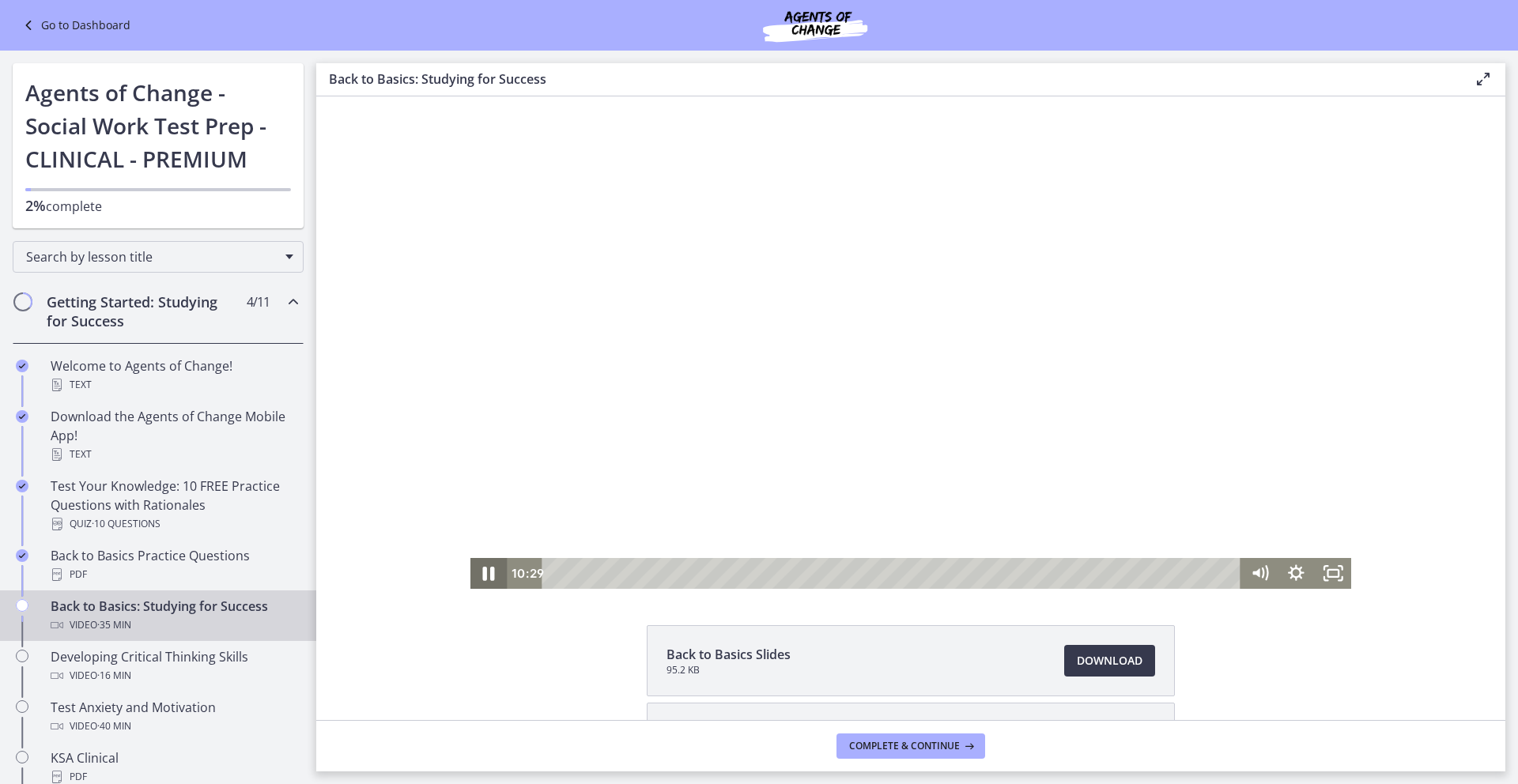 click 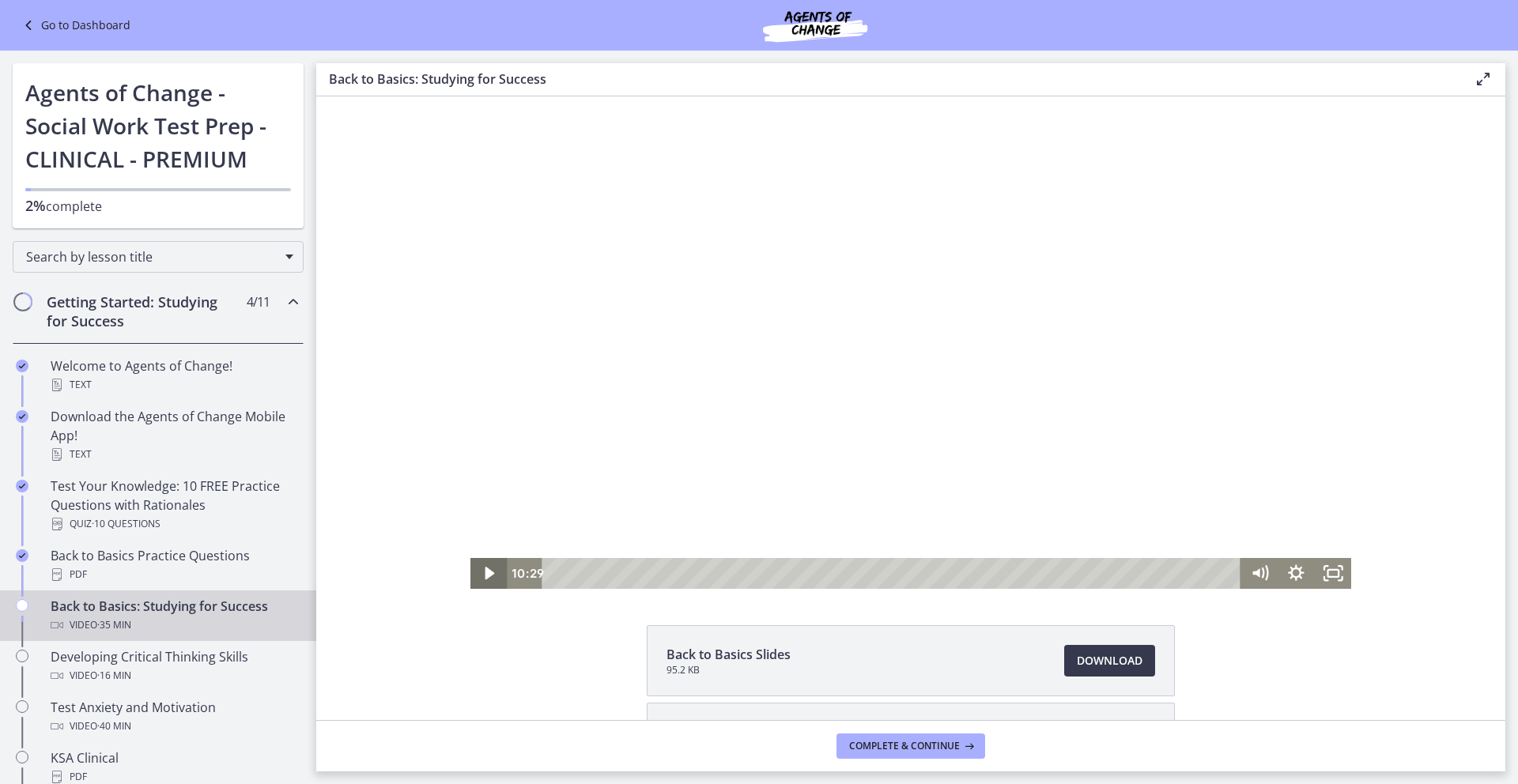 click 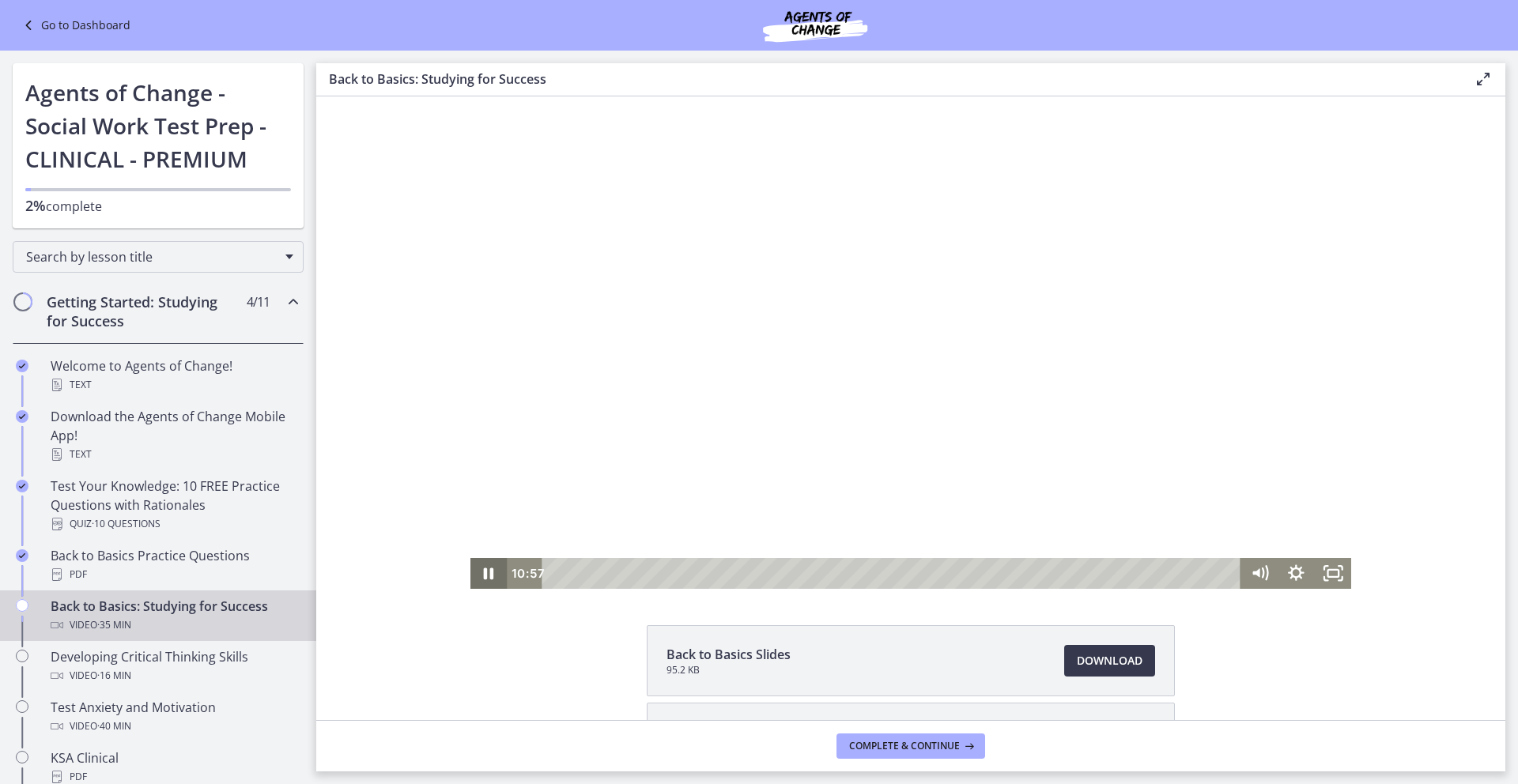 click 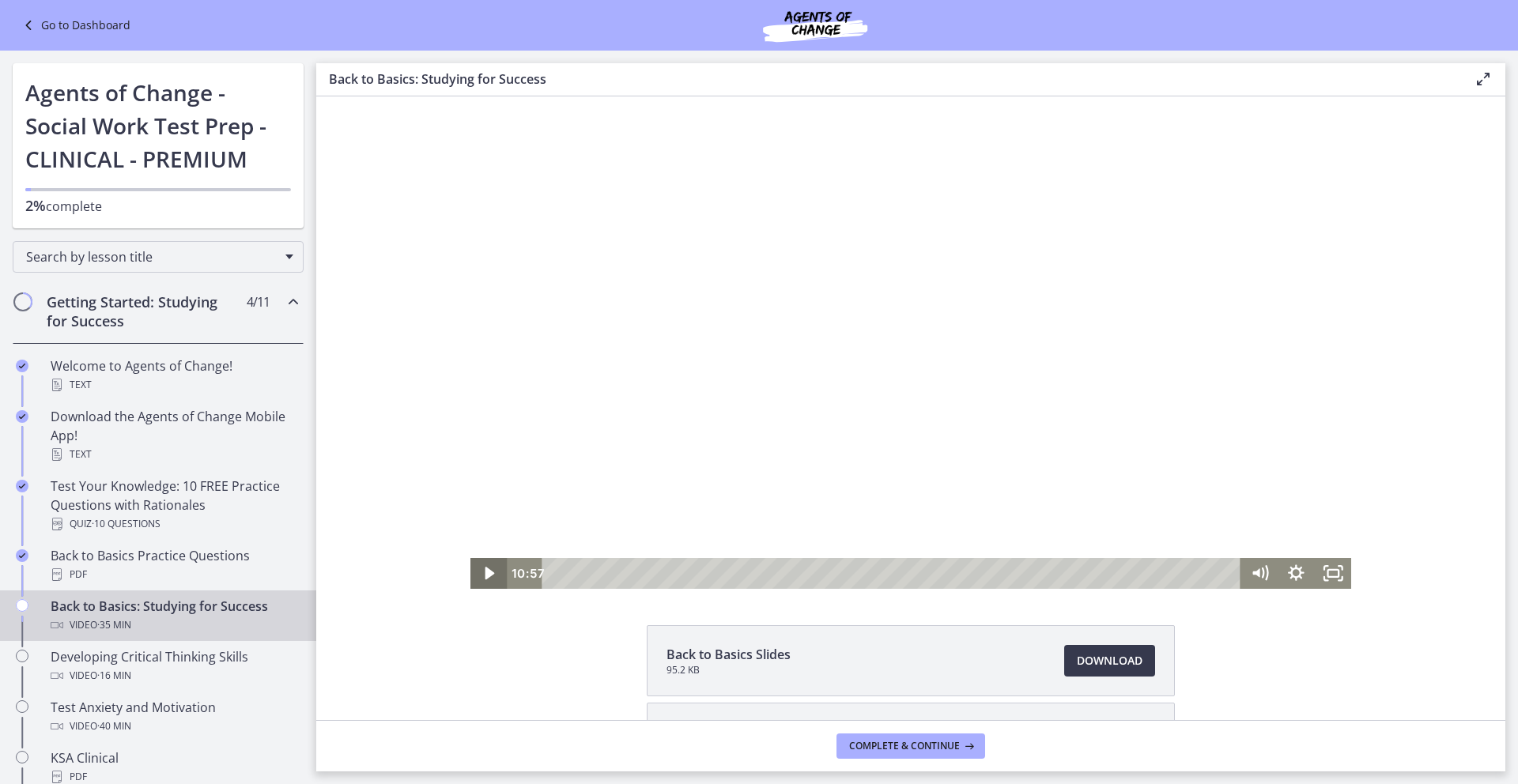 click 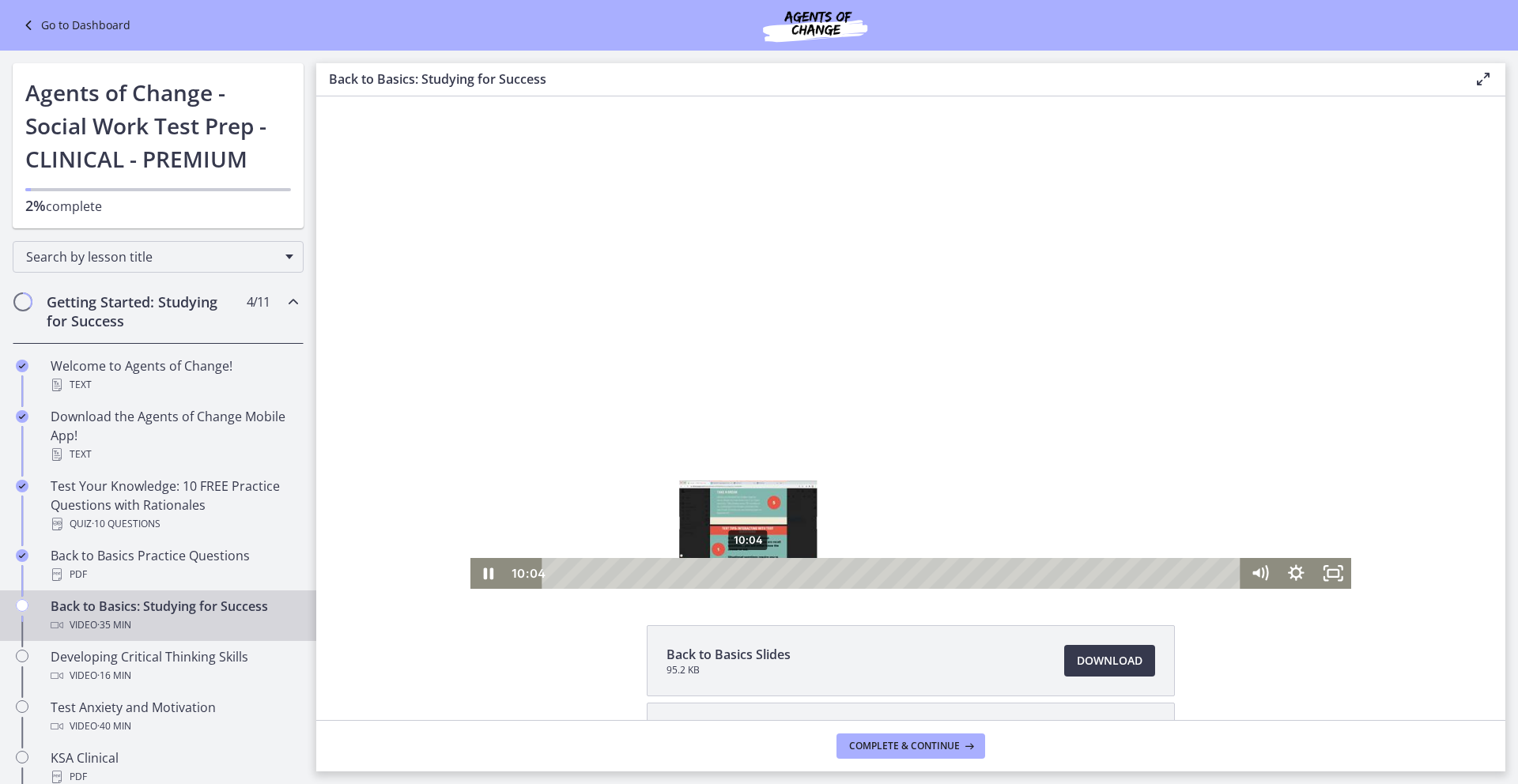 drag, startPoint x: 784, startPoint y: 575, endPoint x: 742, endPoint y: 577, distance: 42.047592 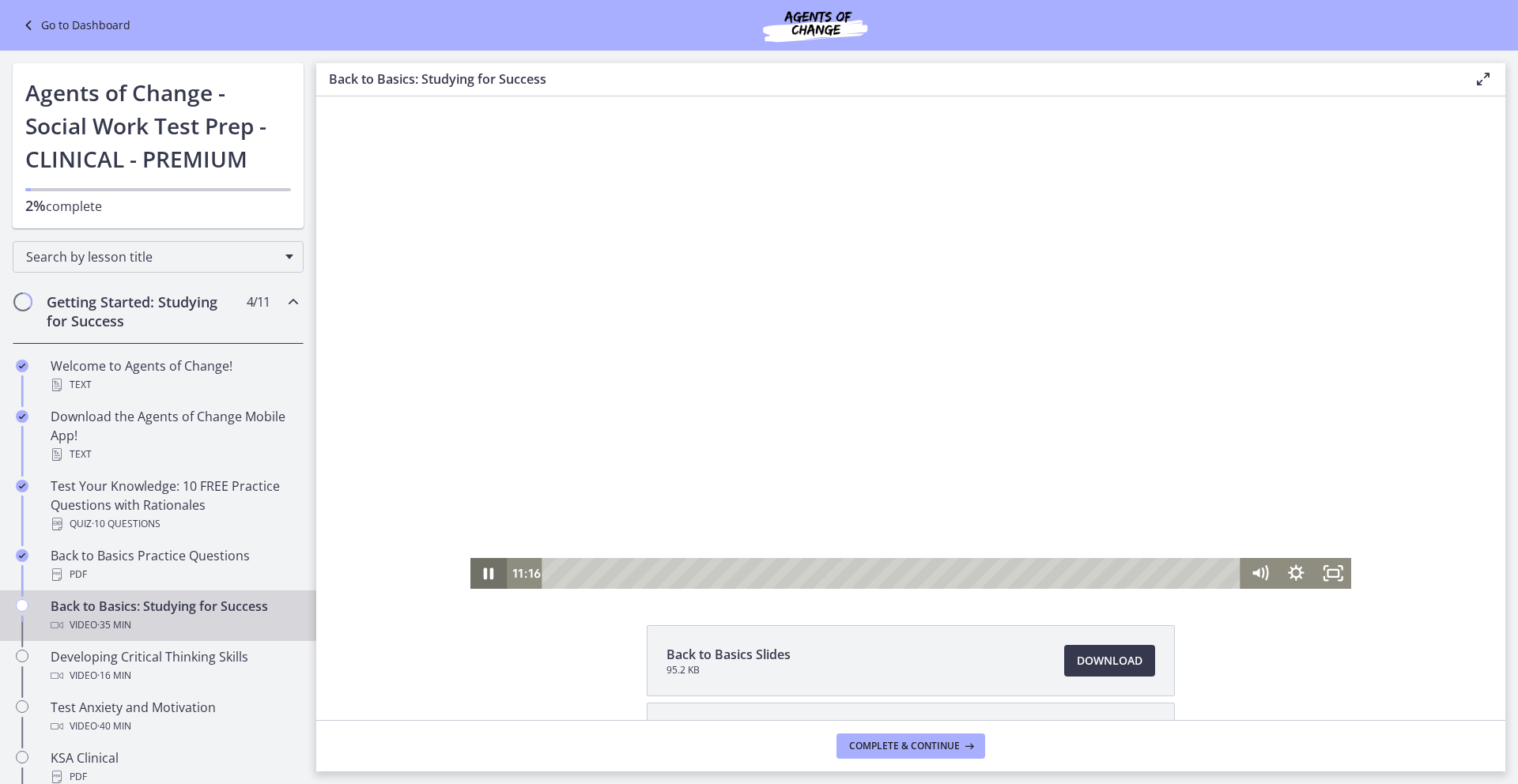 click 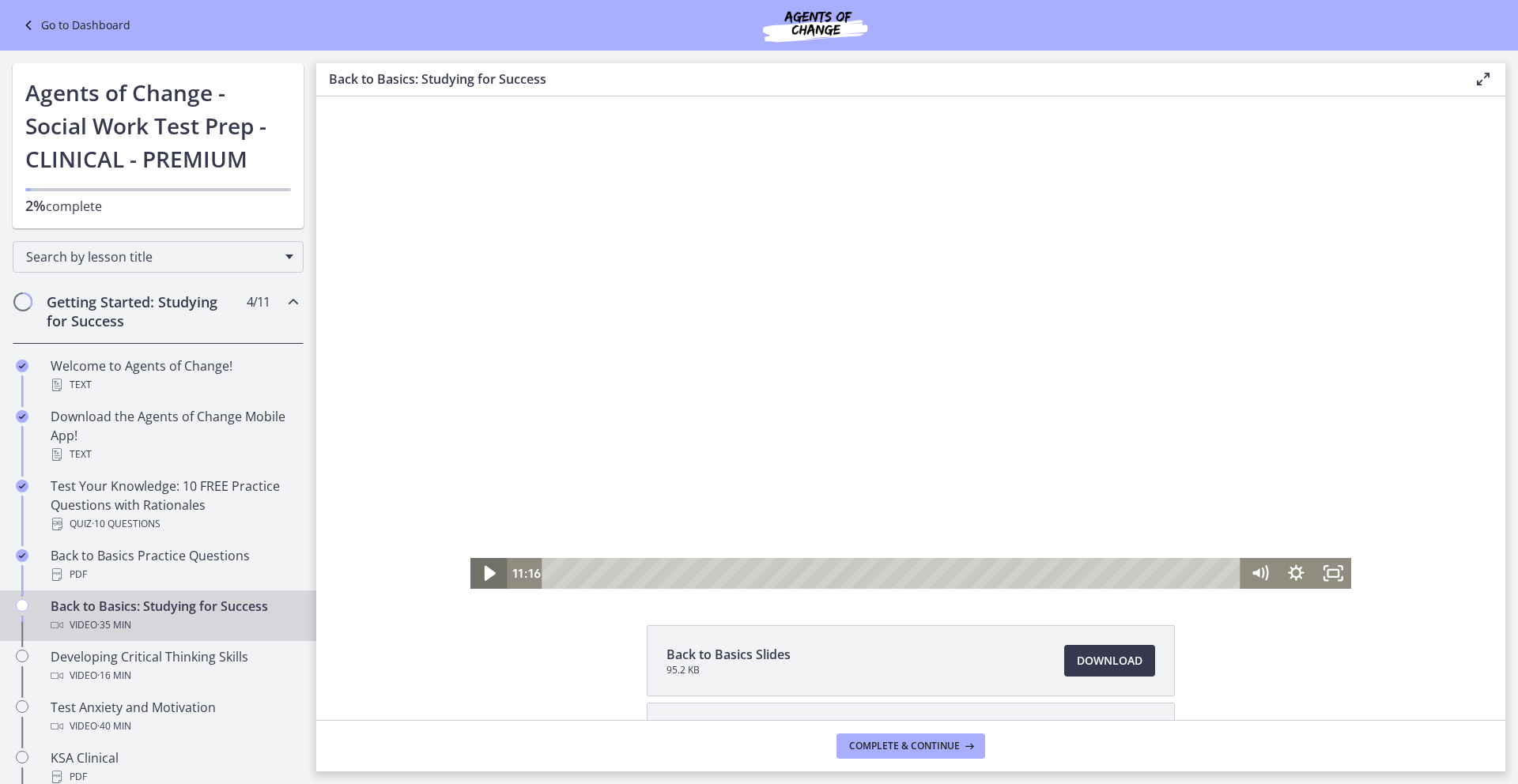 click 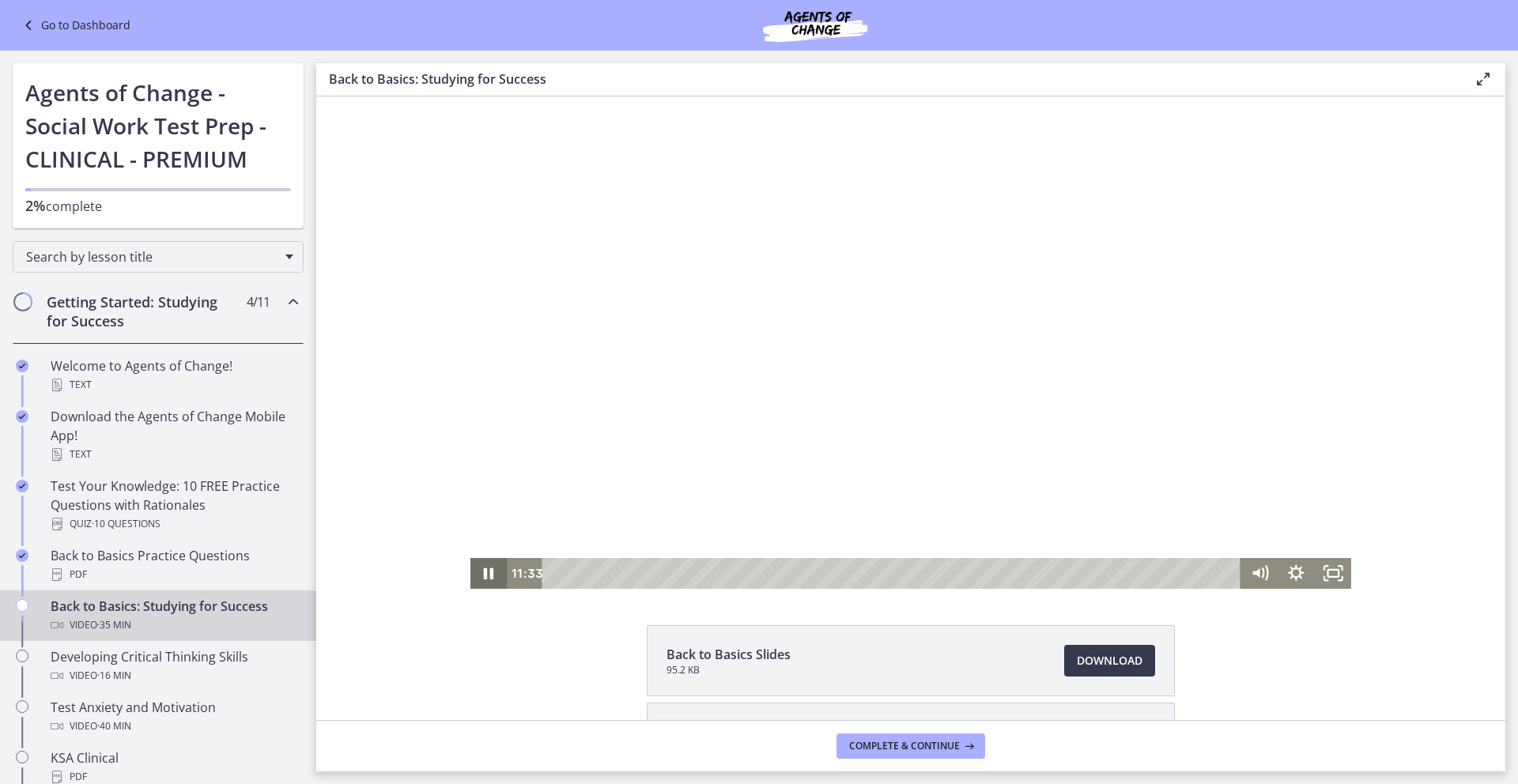 click 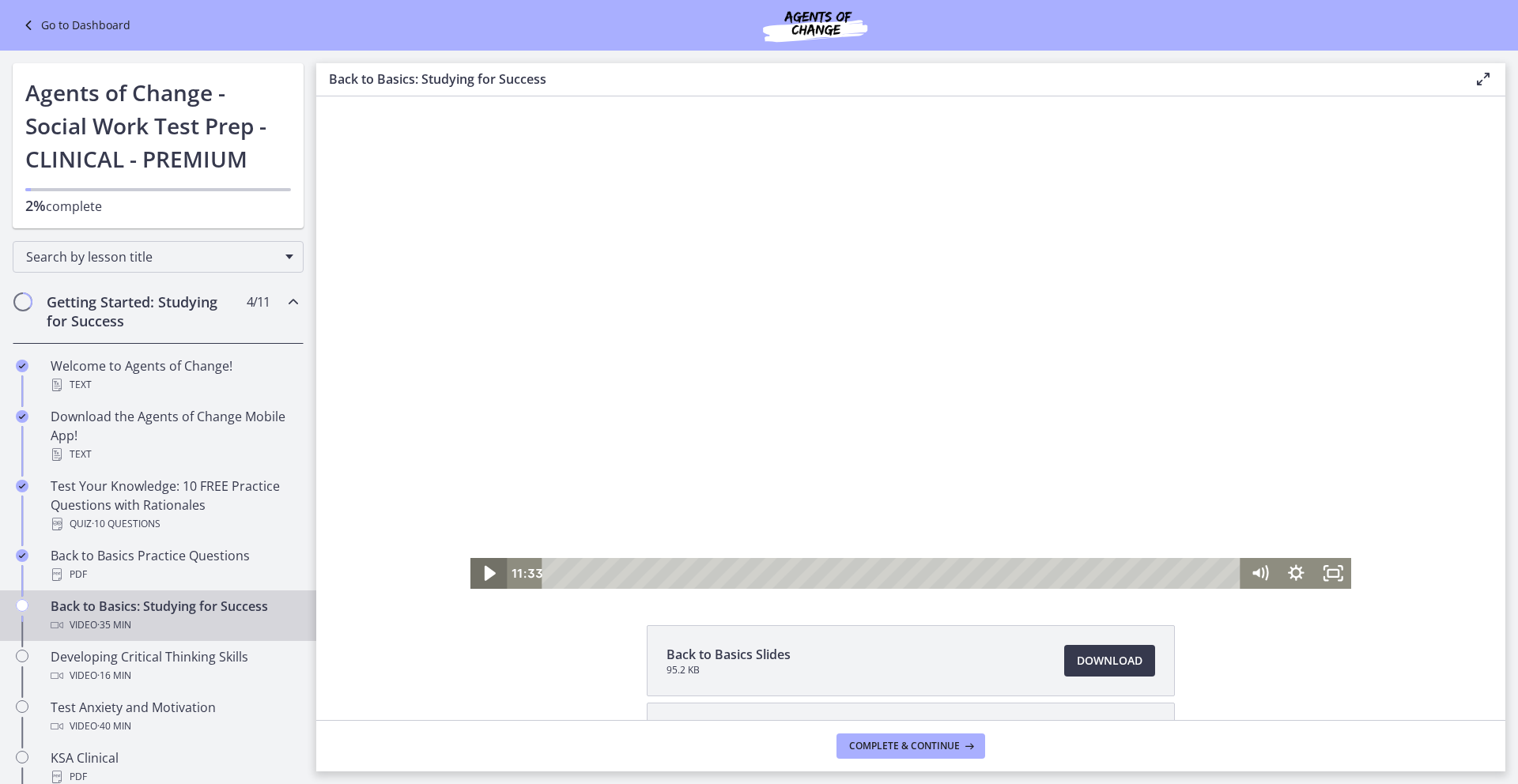 click 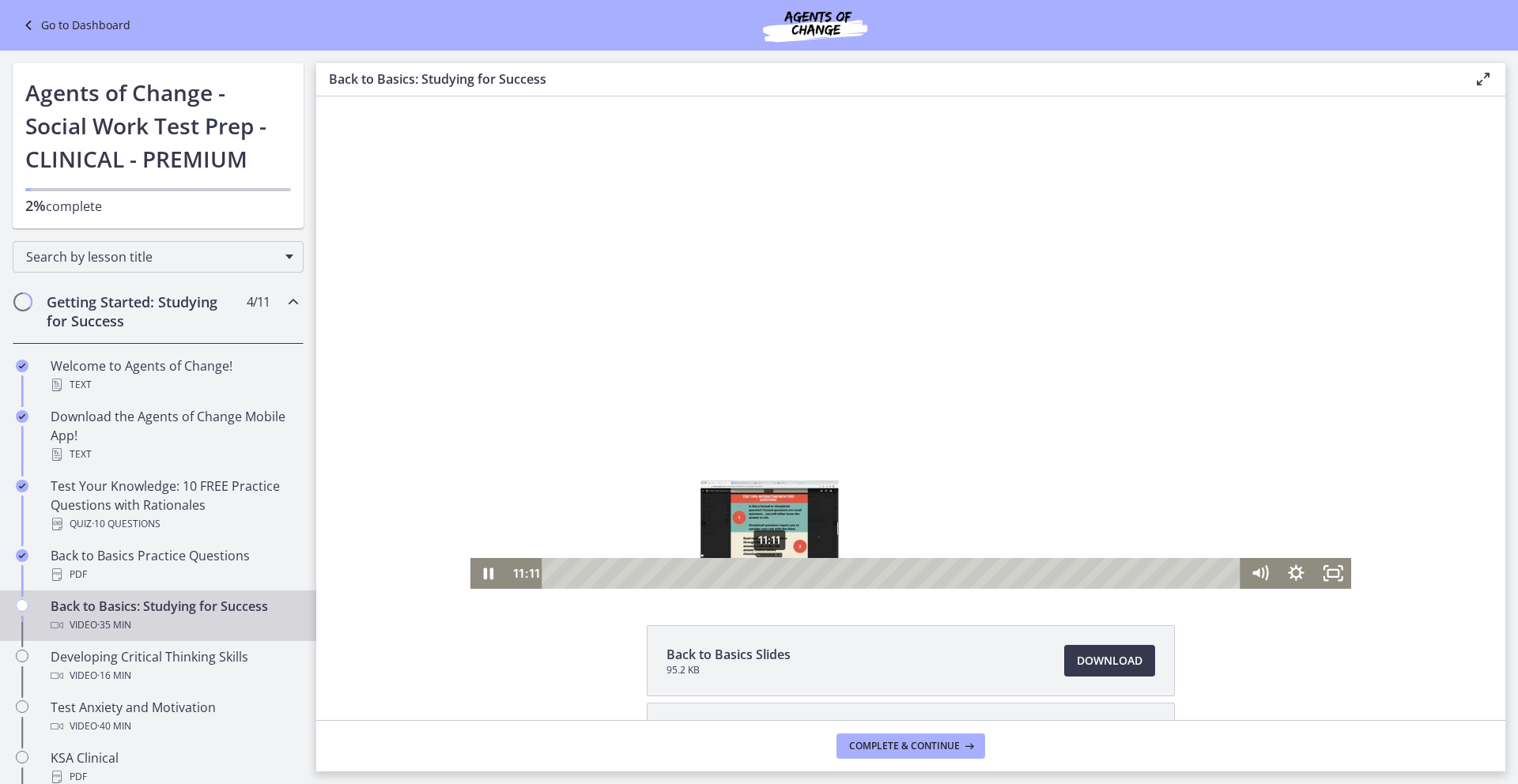 drag, startPoint x: 782, startPoint y: 570, endPoint x: 764, endPoint y: 575, distance: 18.68154 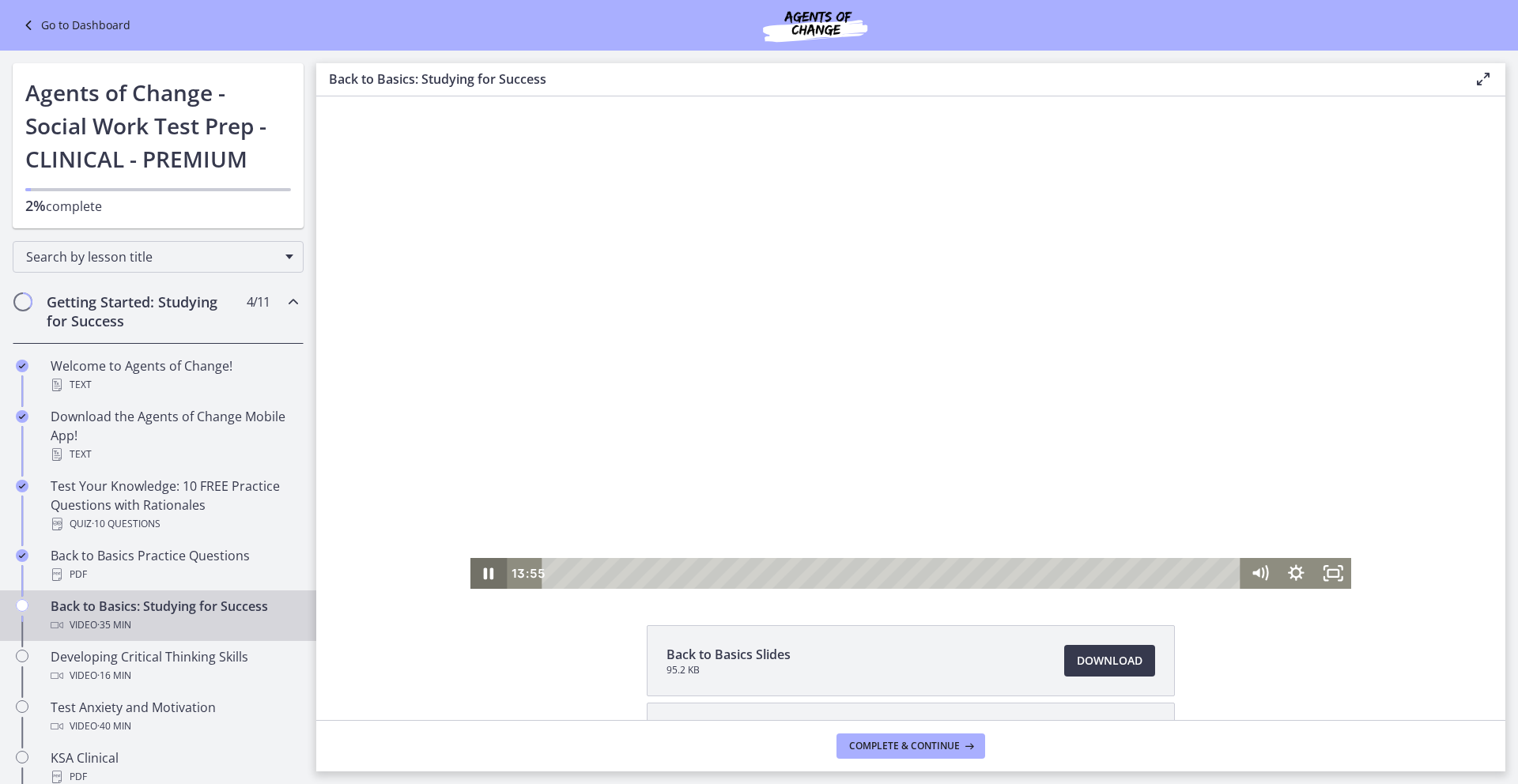click 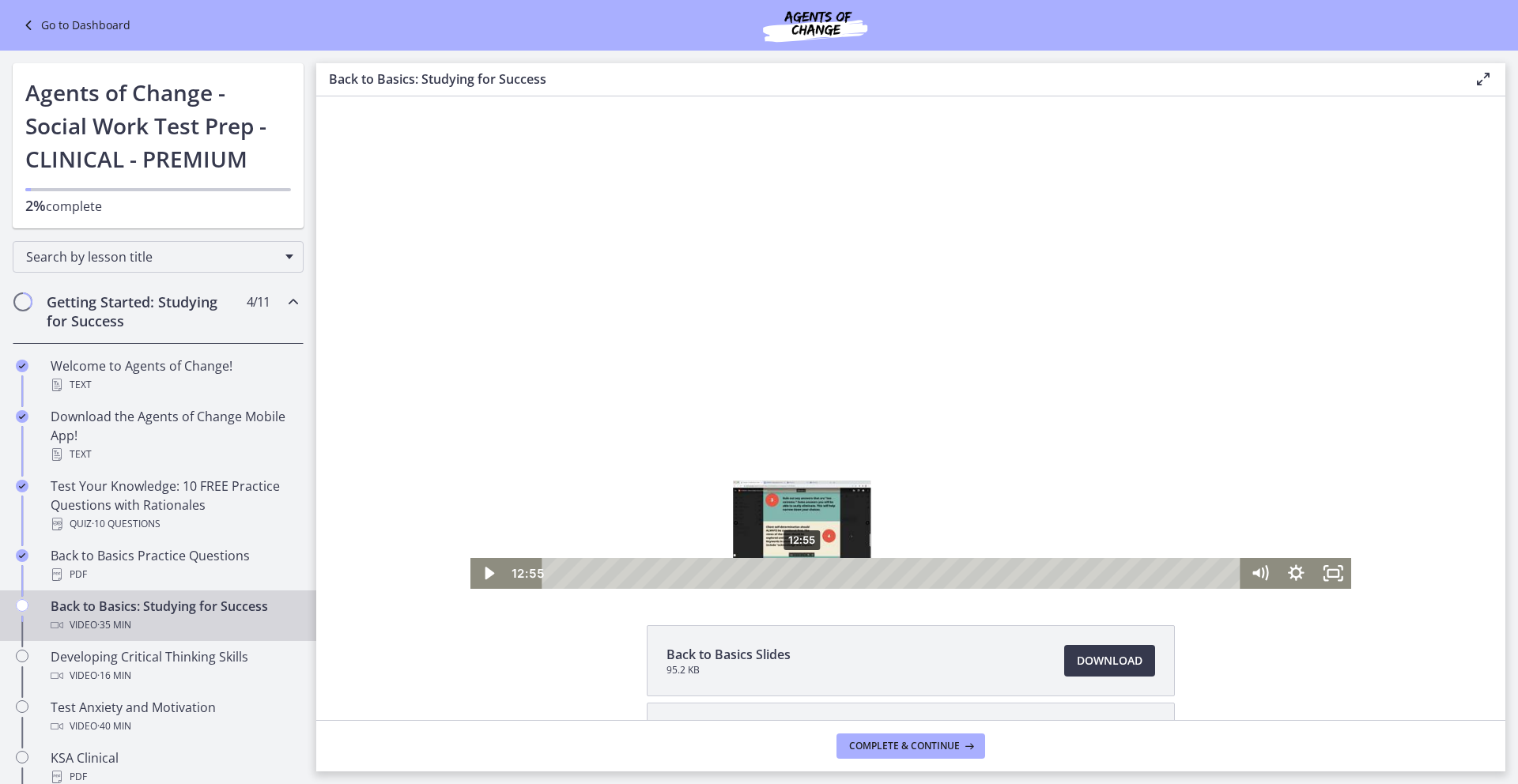drag, startPoint x: 816, startPoint y: 571, endPoint x: 797, endPoint y: 571, distance: 19 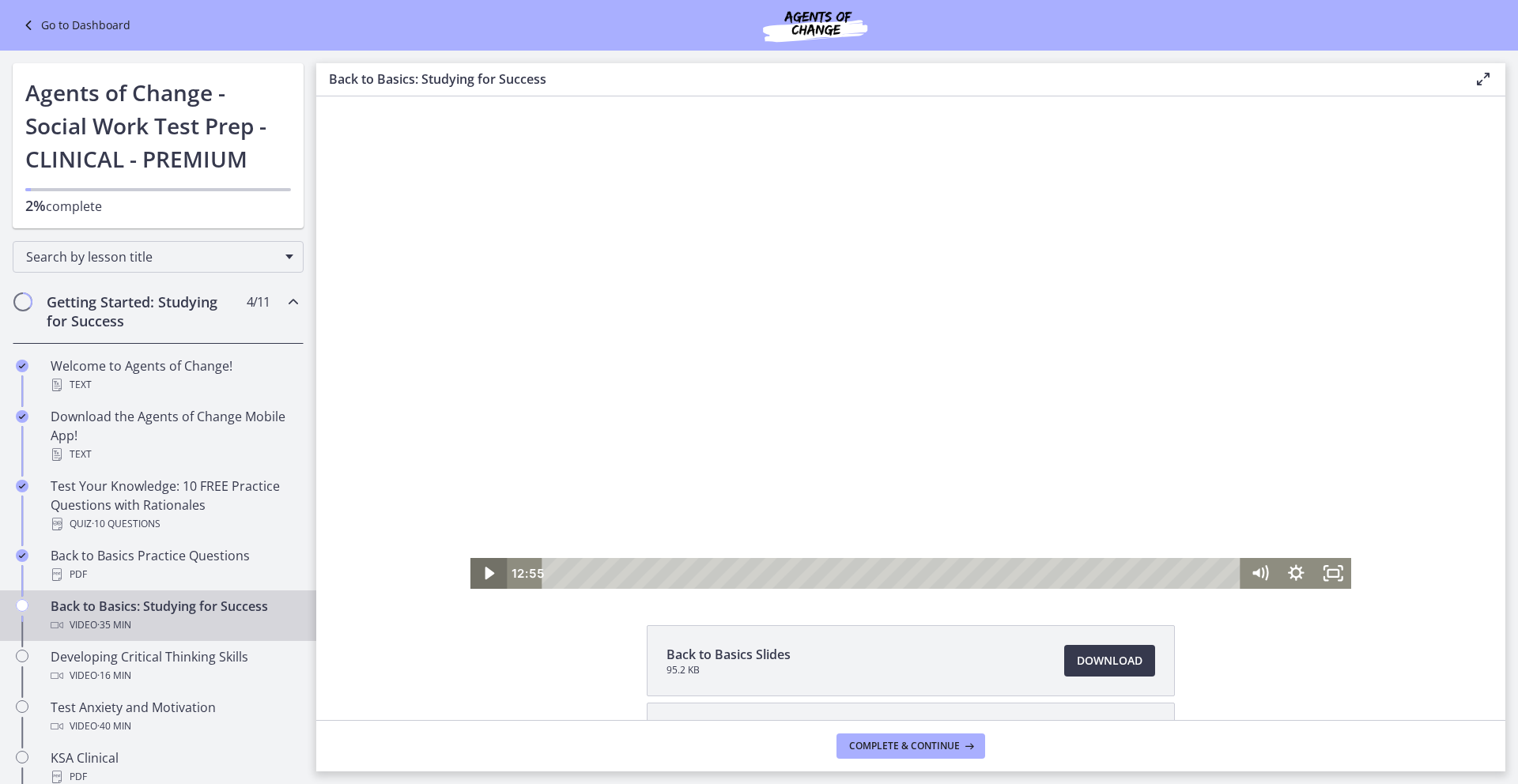 click 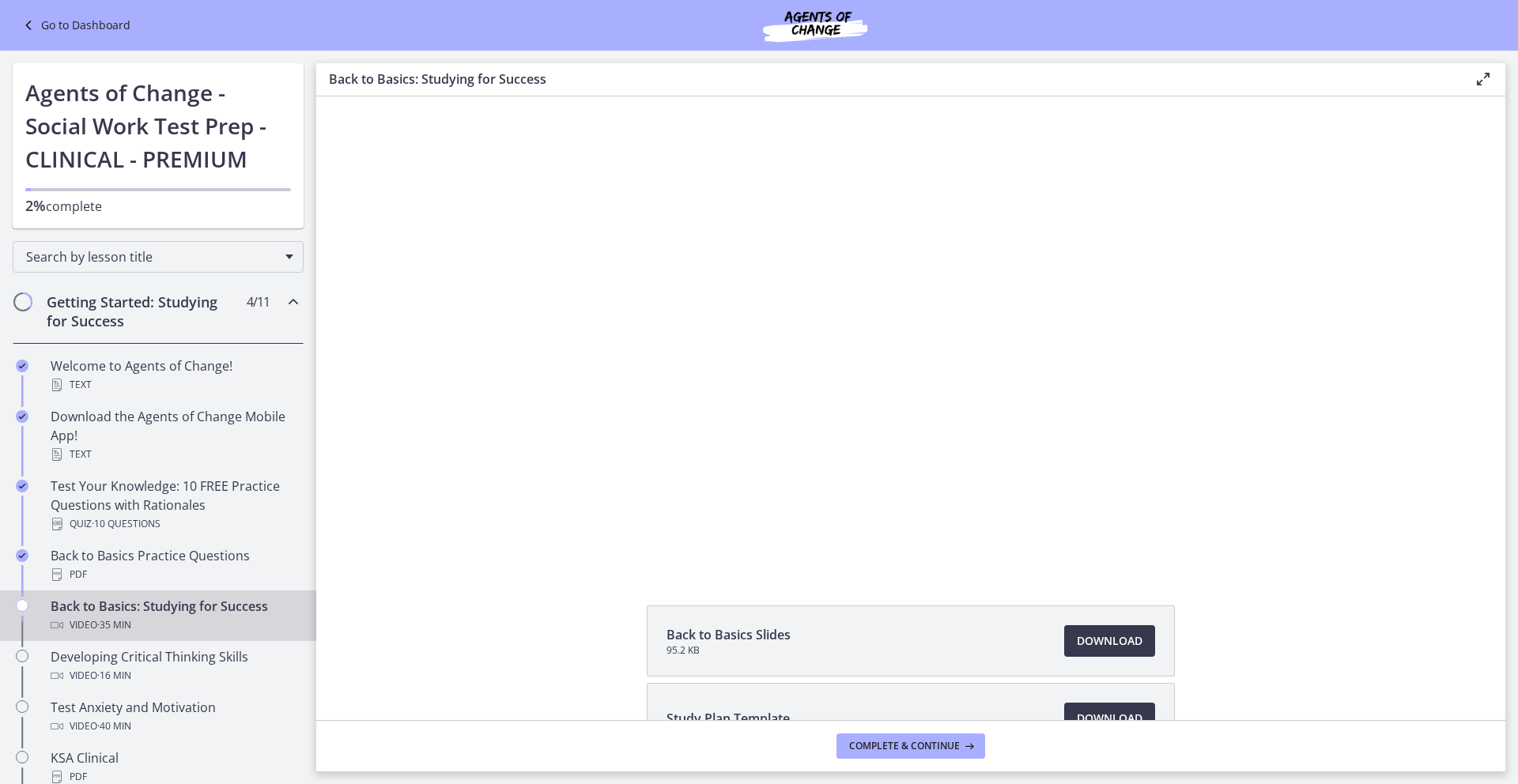 scroll, scrollTop: 24, scrollLeft: 0, axis: vertical 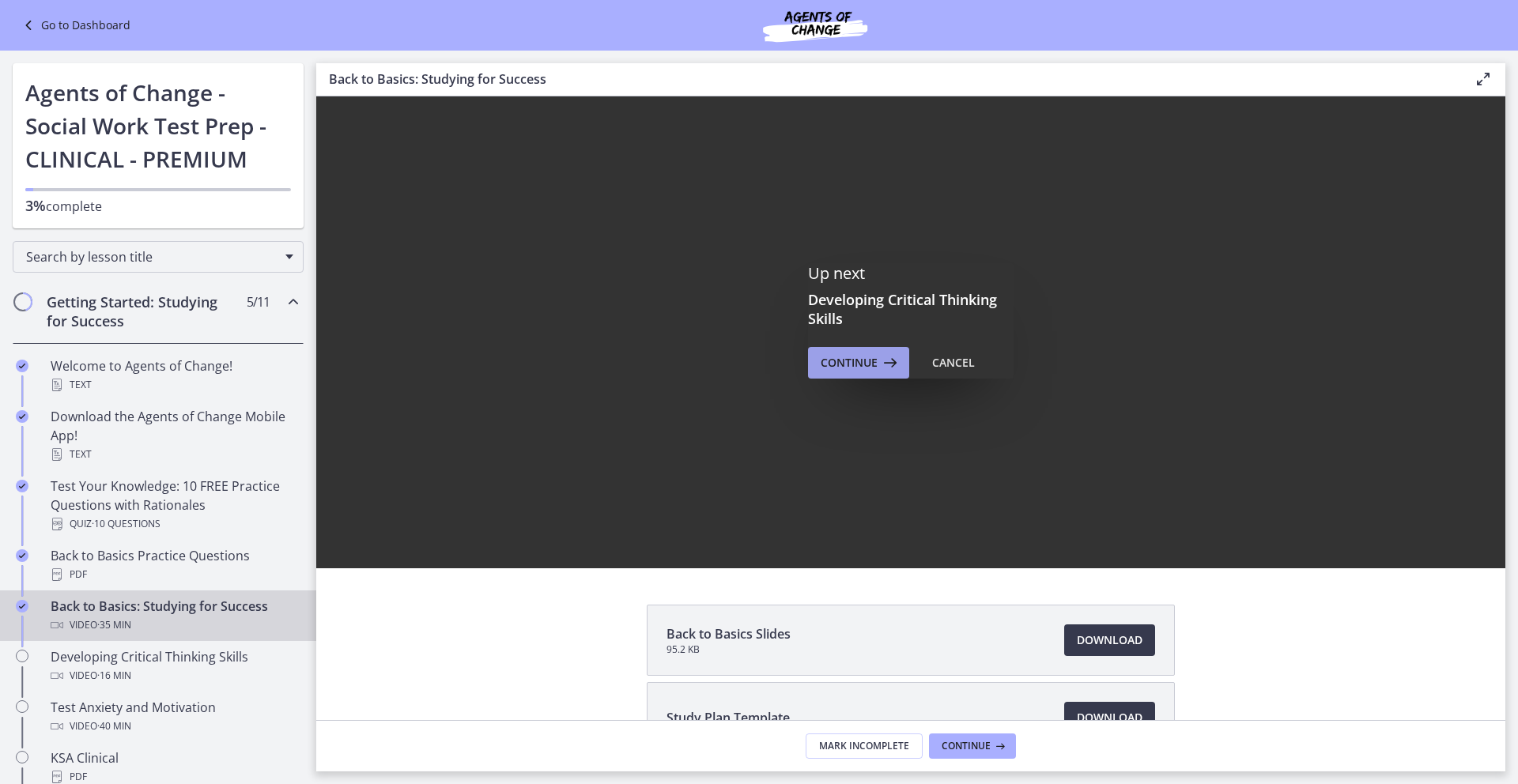 click on "Continue" at bounding box center [849, 363] 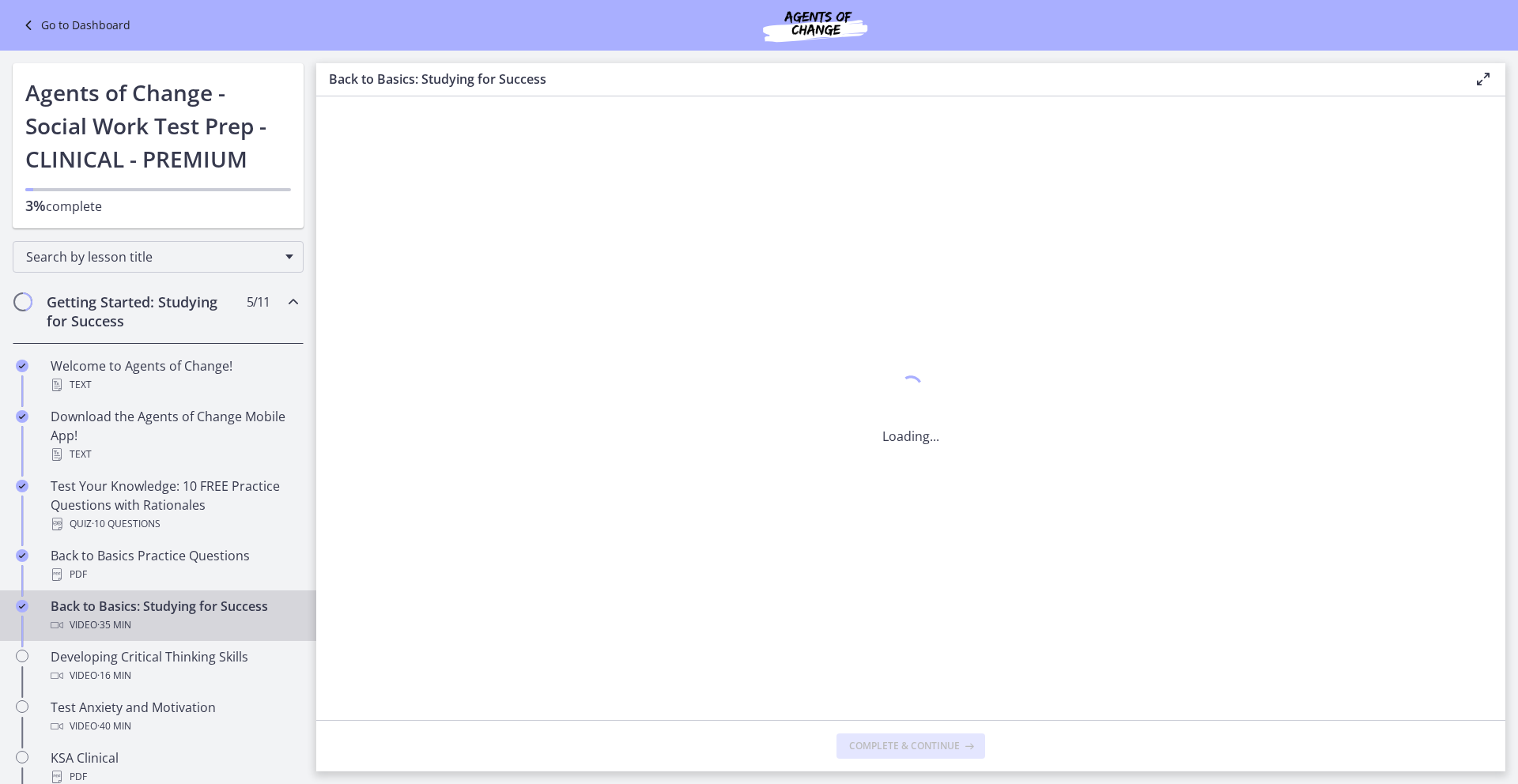 scroll, scrollTop: 0, scrollLeft: 0, axis: both 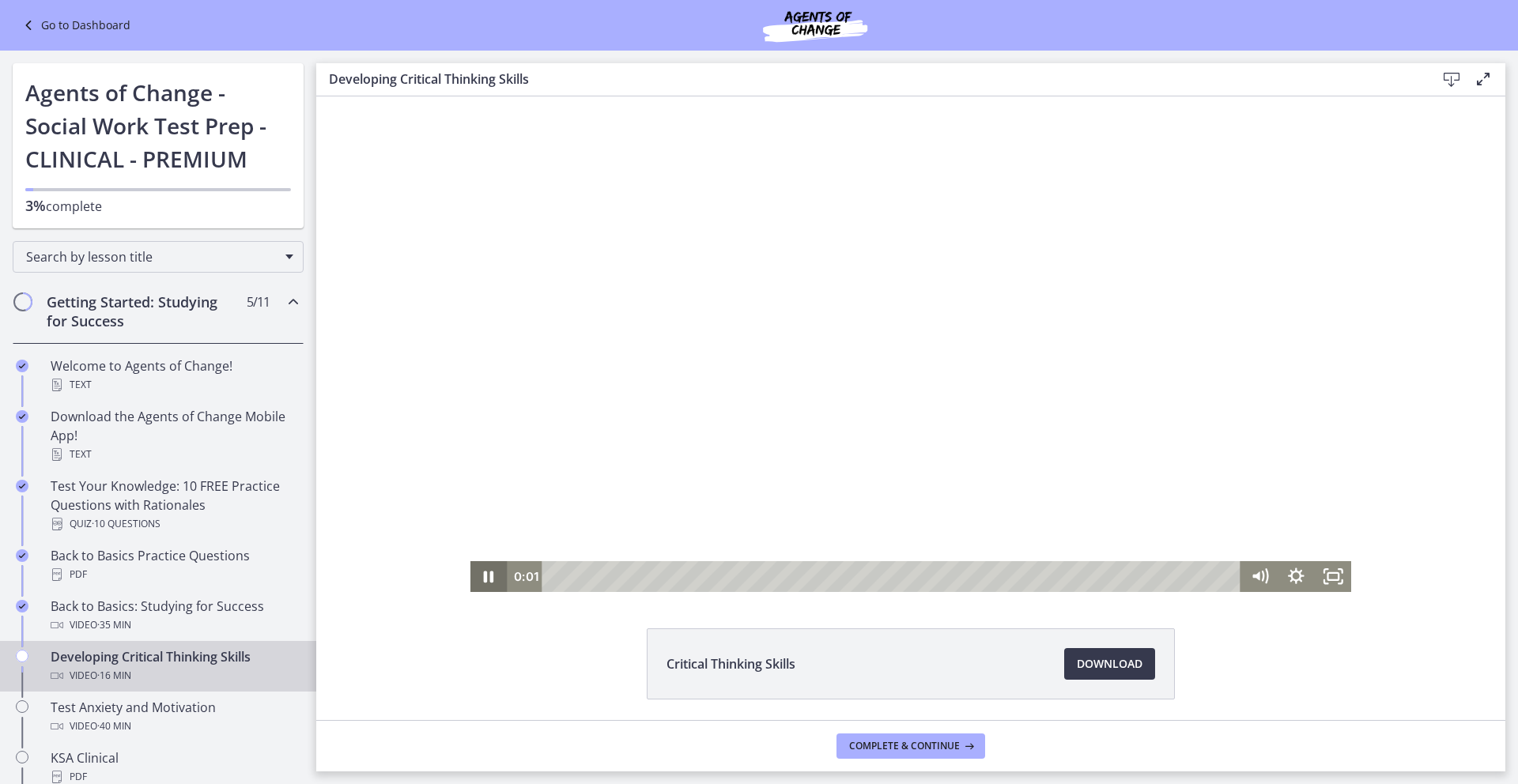 click 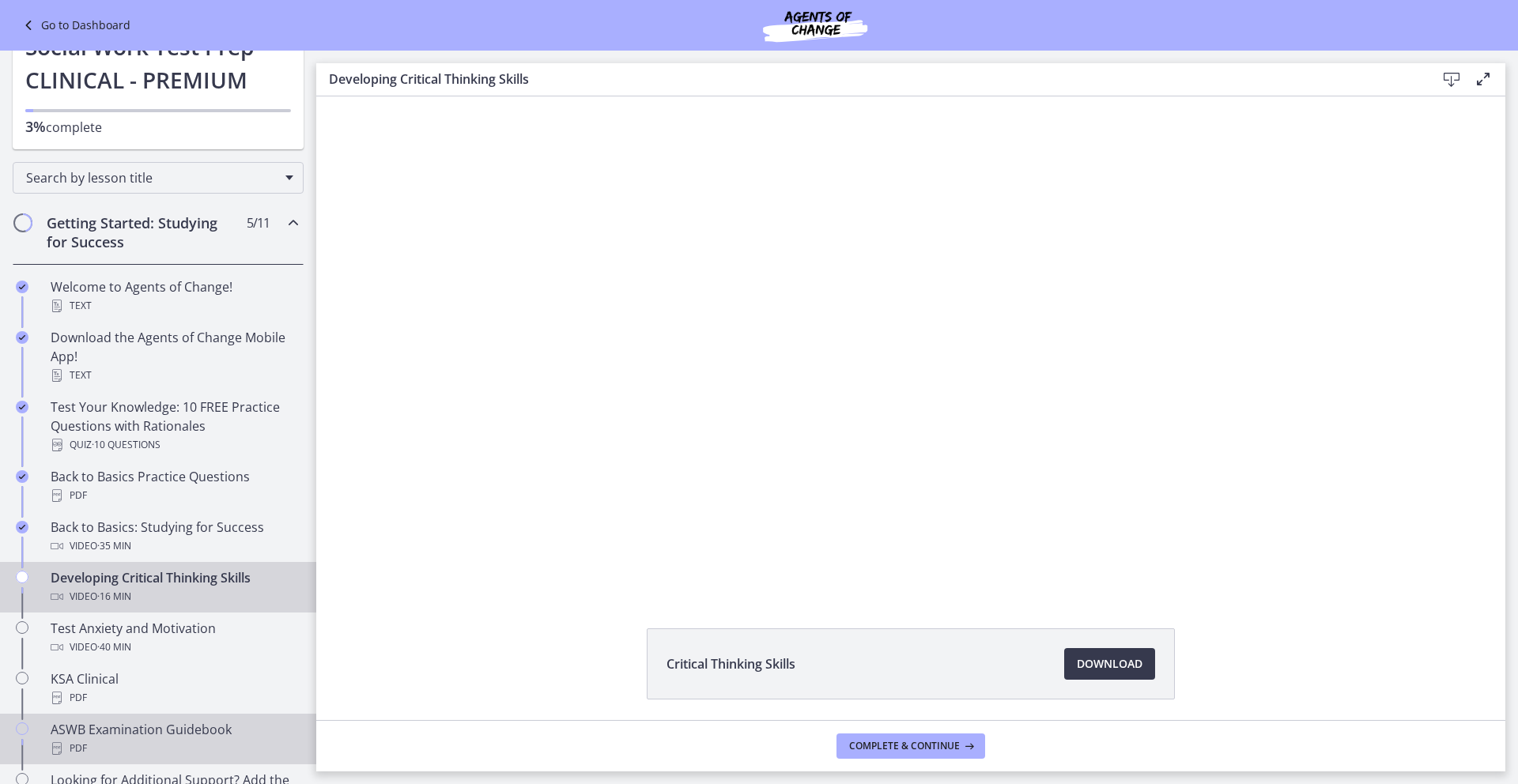 scroll, scrollTop: 108, scrollLeft: 0, axis: vertical 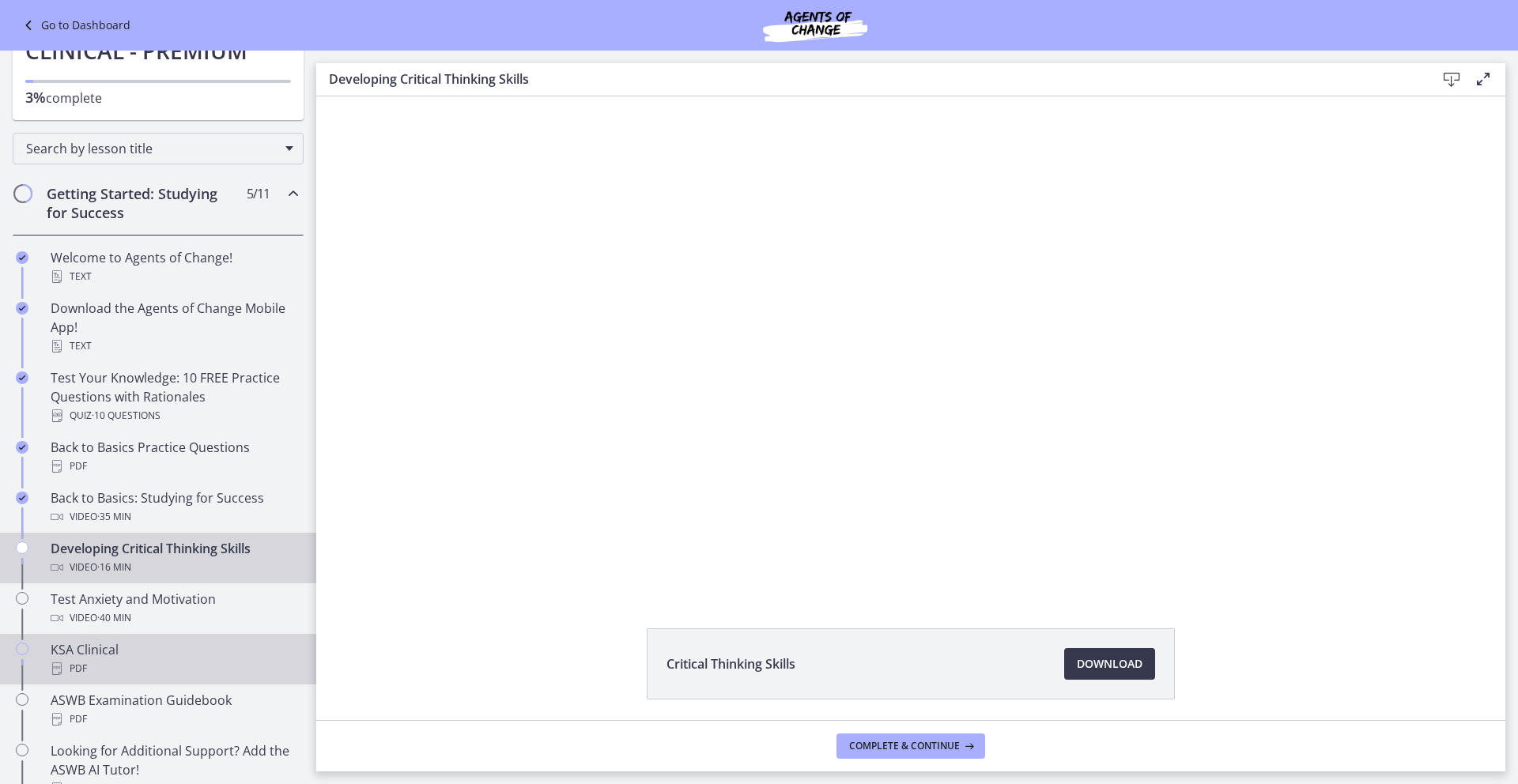 click at bounding box center (57, 669) 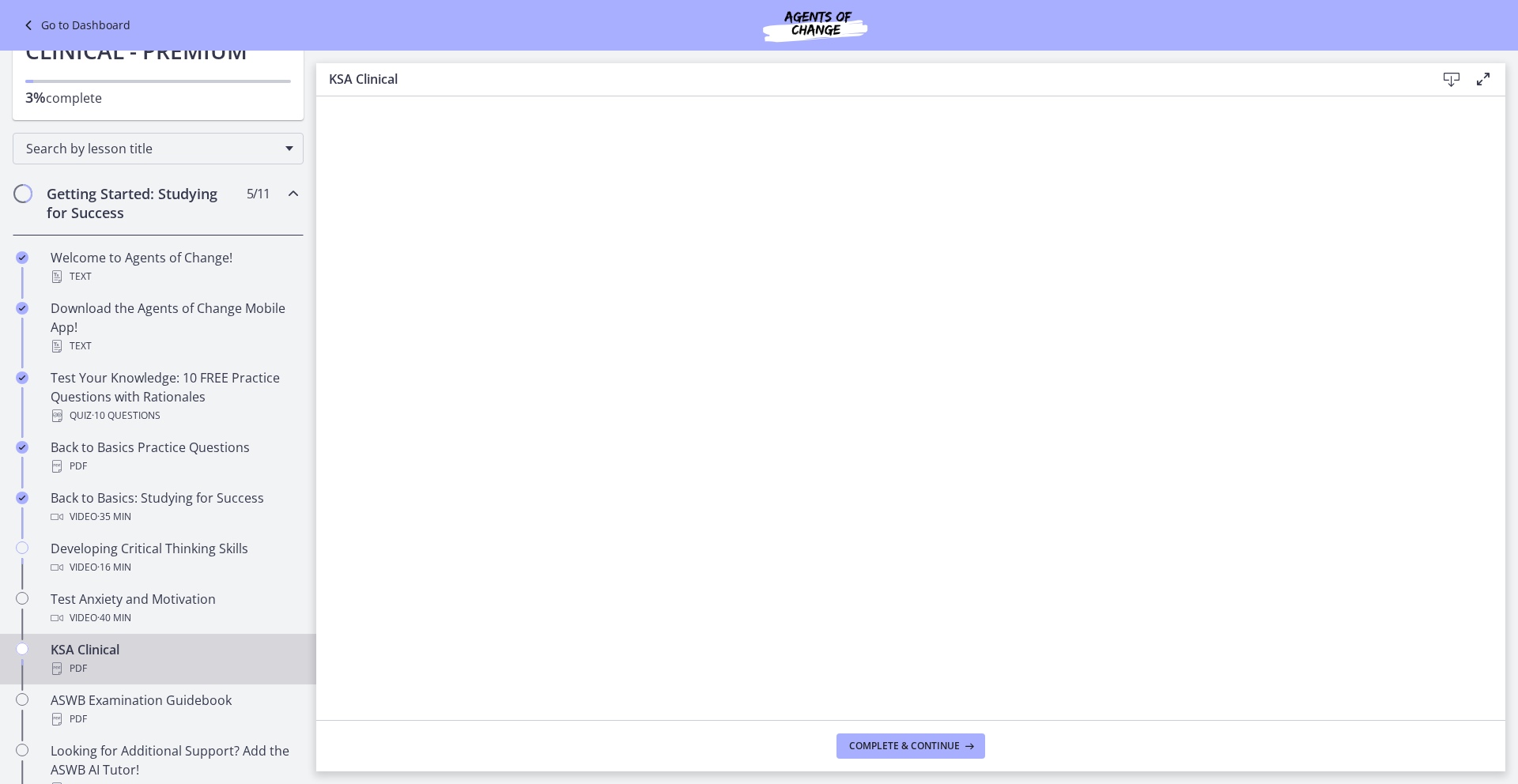 click at bounding box center (1452, 80) 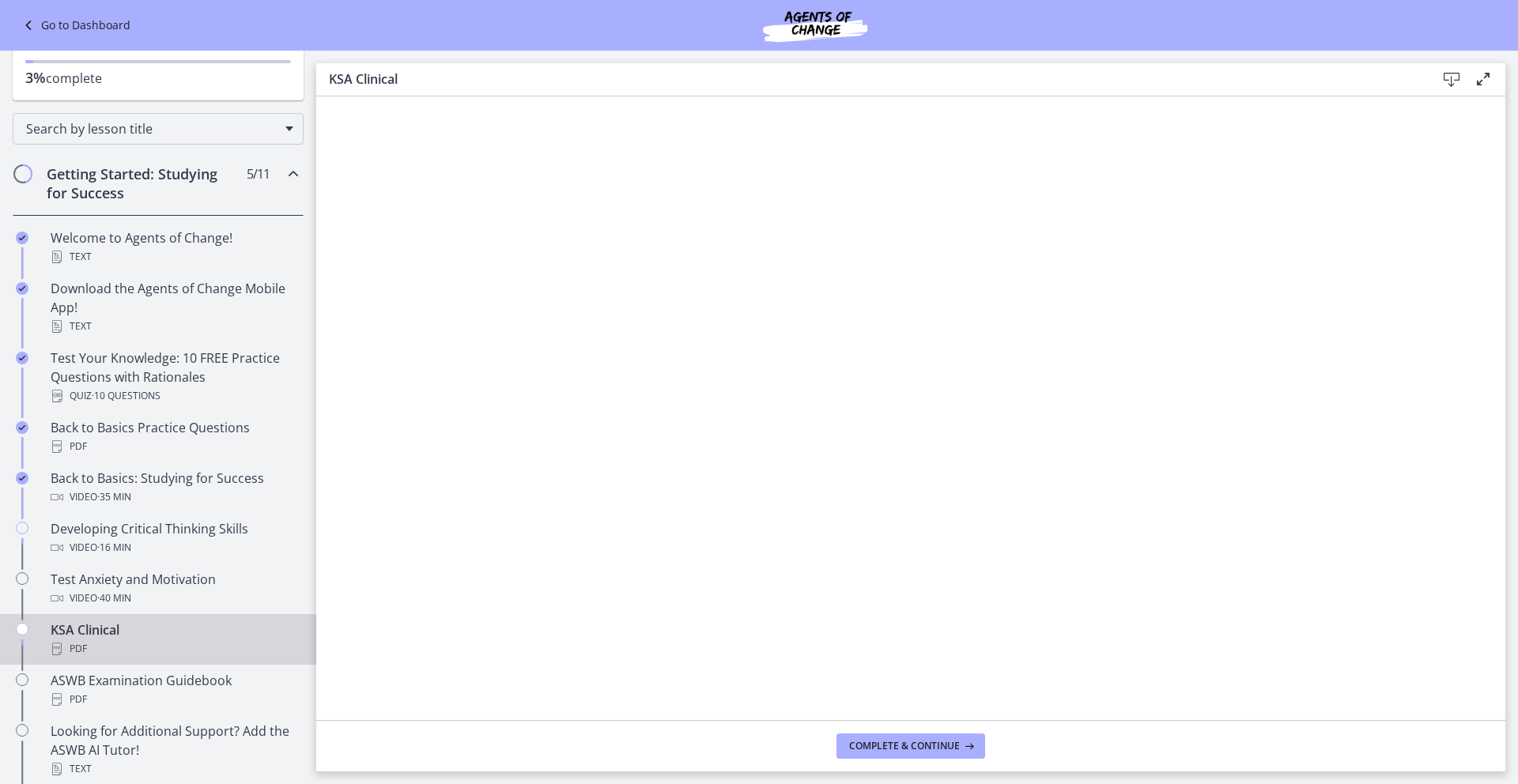 scroll, scrollTop: 149, scrollLeft: 0, axis: vertical 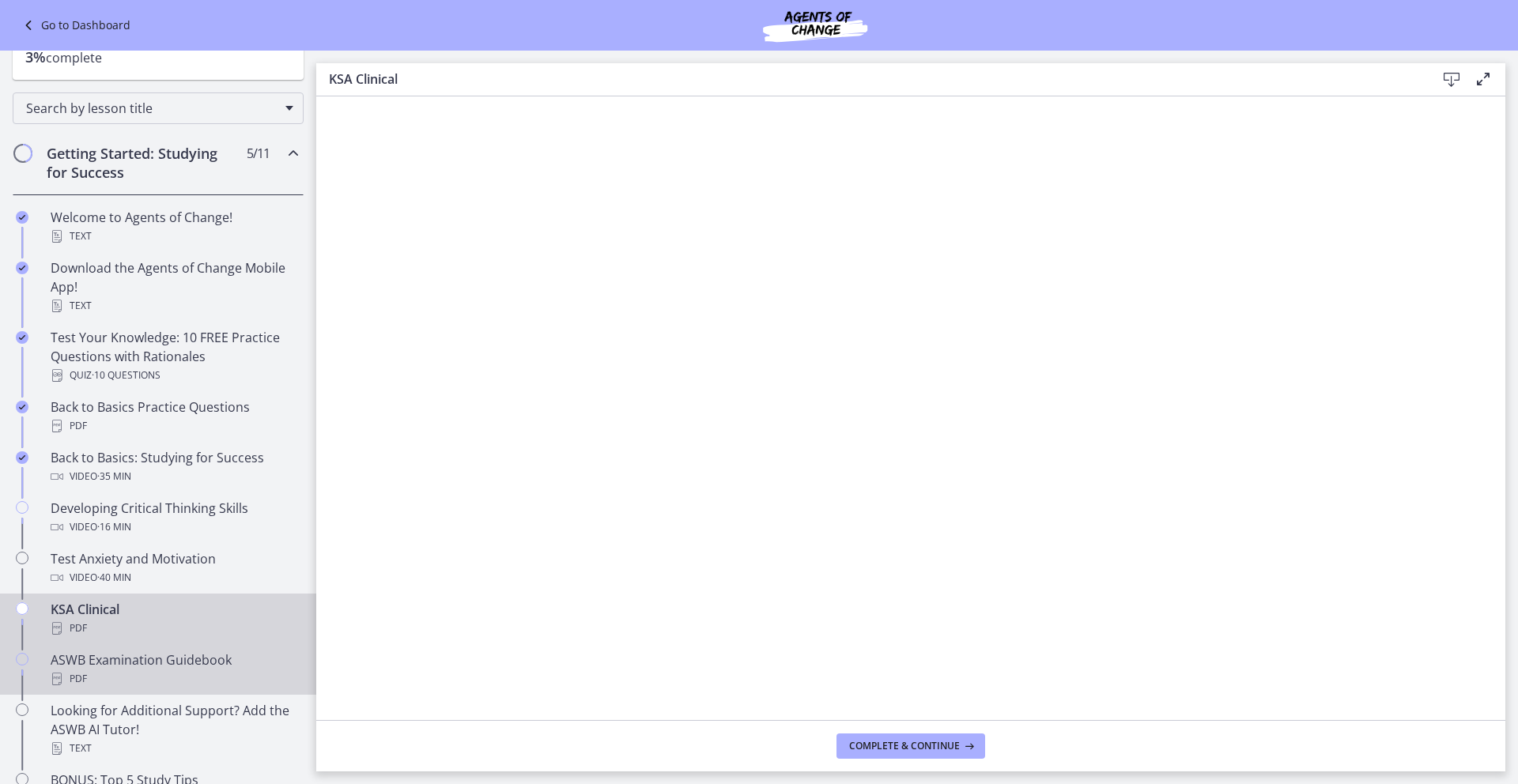 click on "PDF" at bounding box center [174, 679] 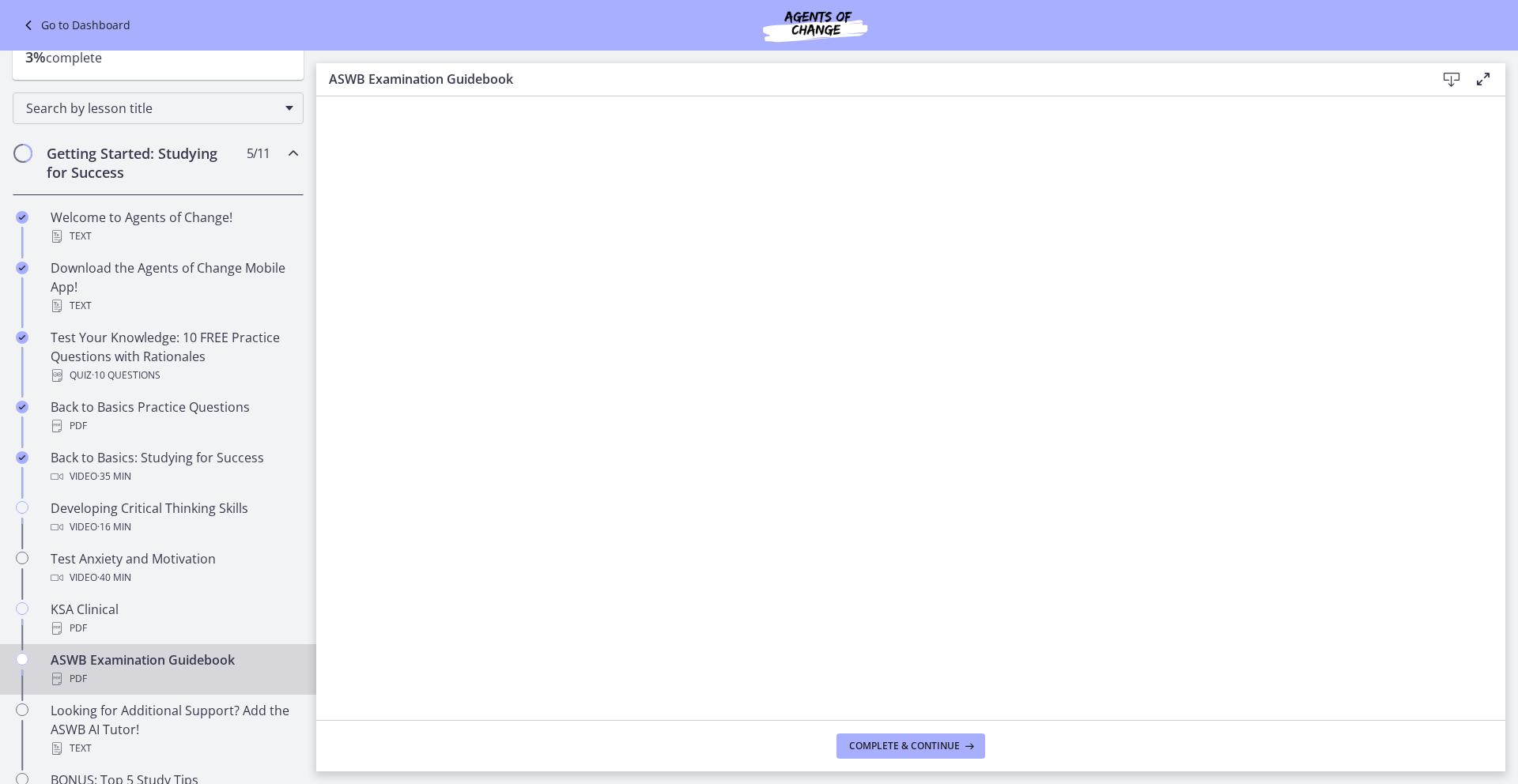 click at bounding box center (1452, 80) 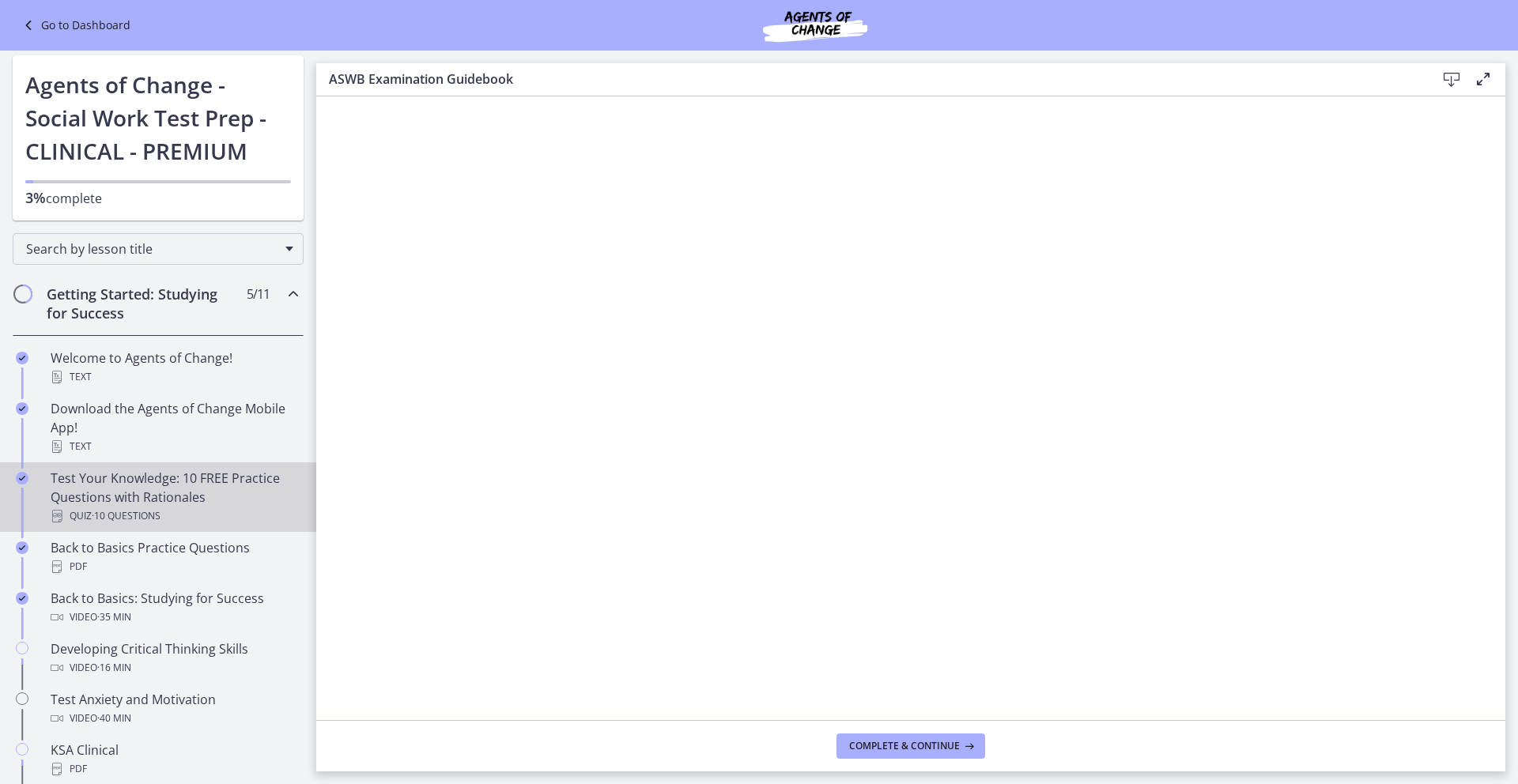 scroll, scrollTop: 0, scrollLeft: 0, axis: both 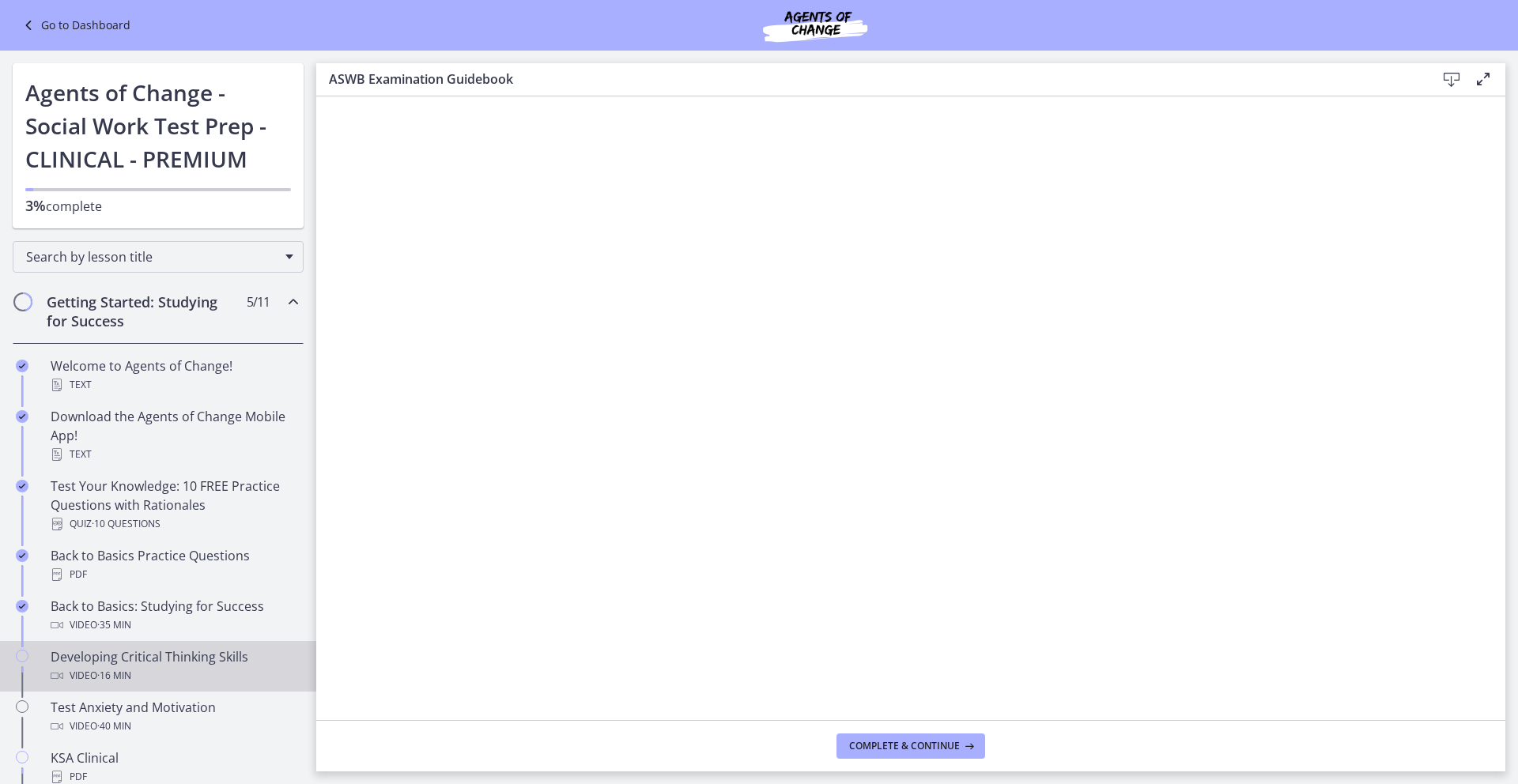 click on "Developing Critical Thinking Skills
Video
·  16 min" at bounding box center (174, 666) 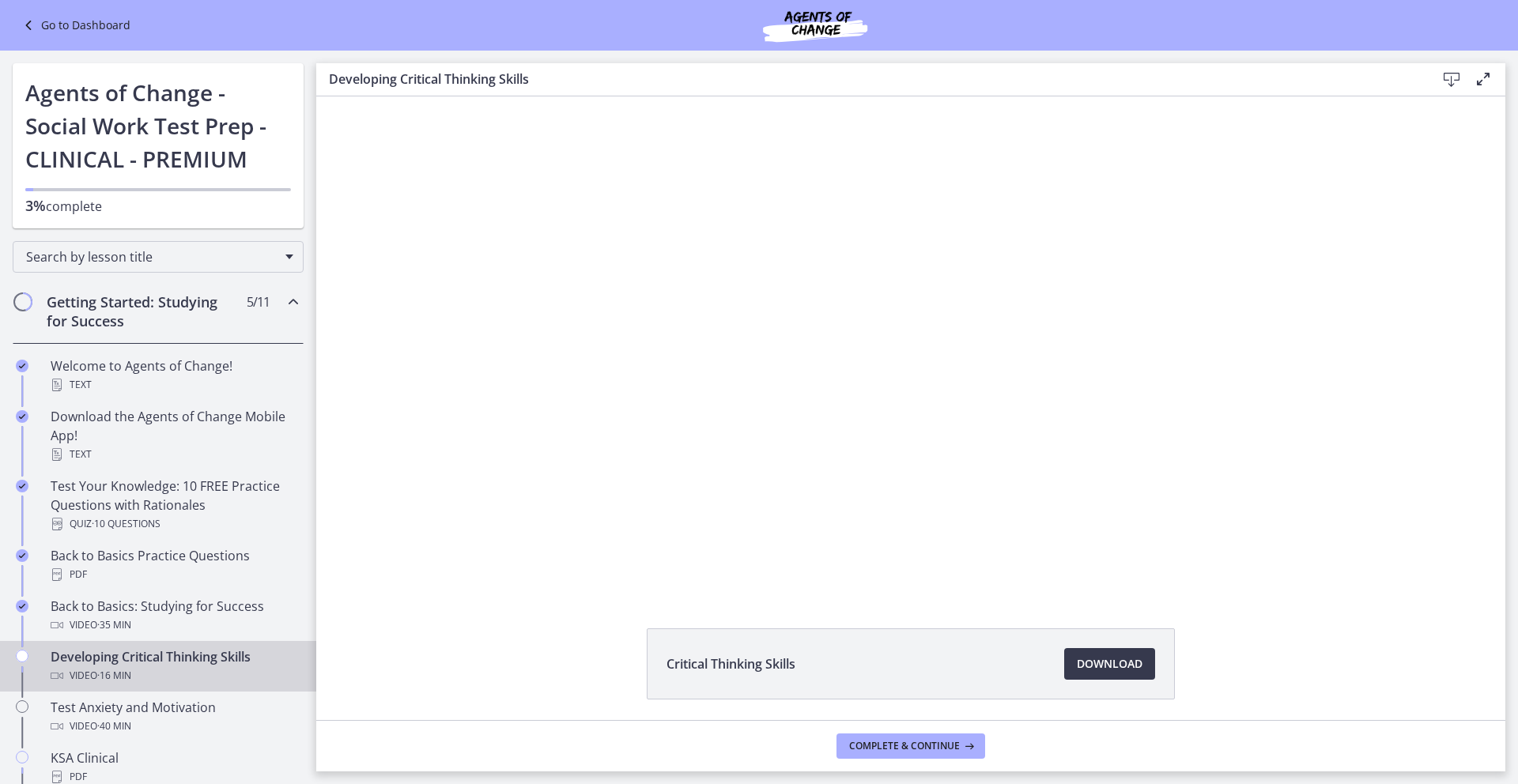 scroll, scrollTop: 0, scrollLeft: 0, axis: both 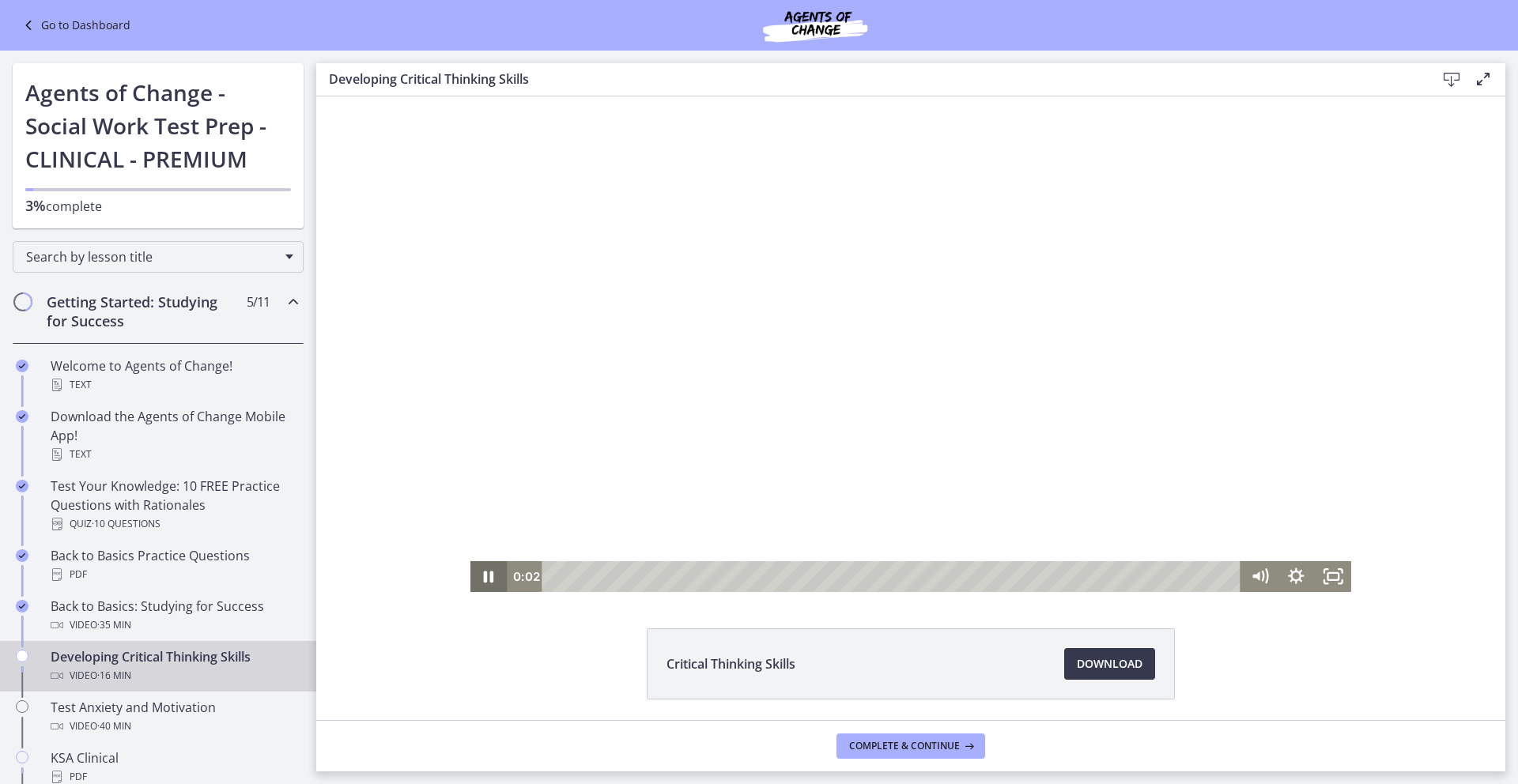 click 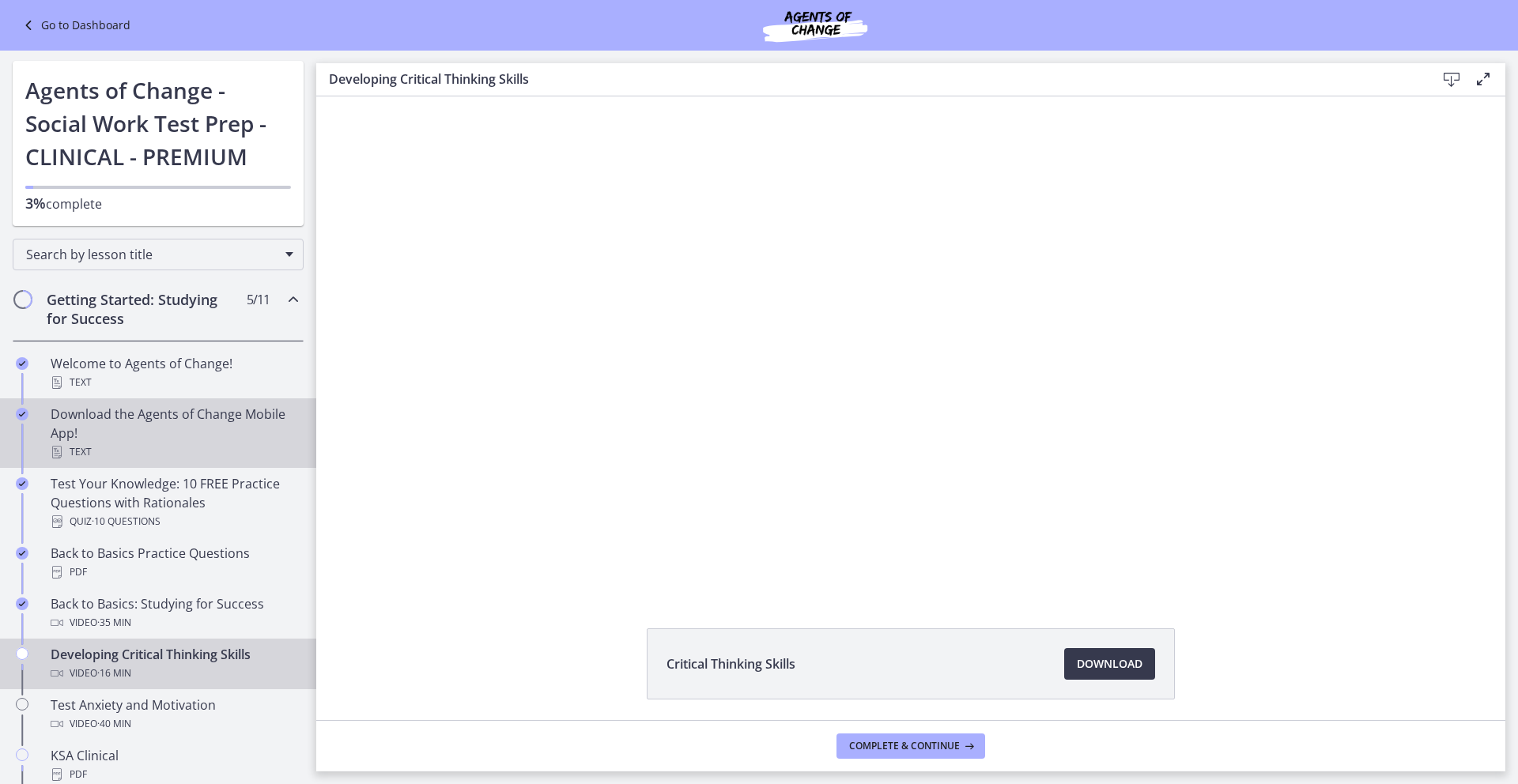 scroll, scrollTop: 3, scrollLeft: 0, axis: vertical 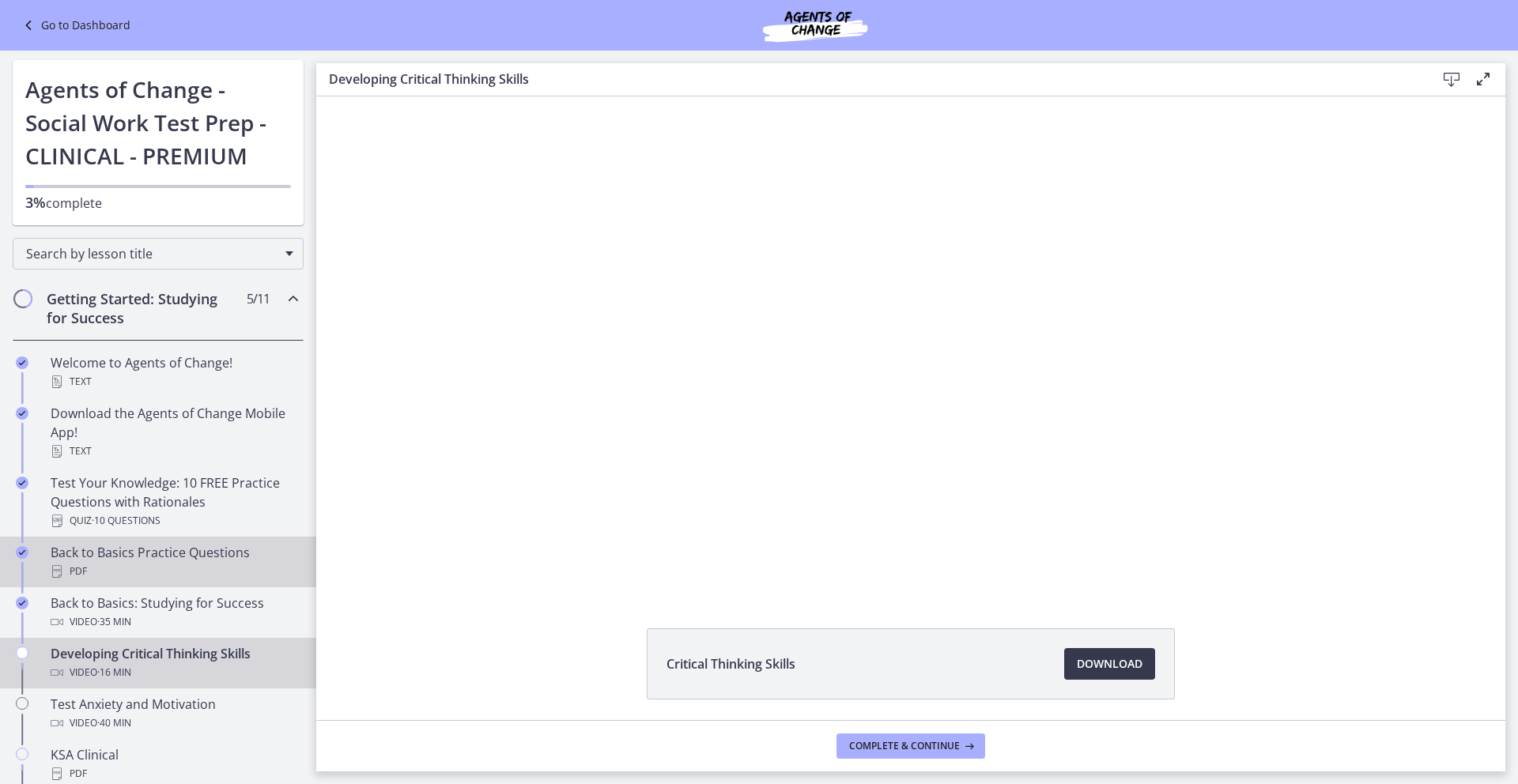 click on "PDF" at bounding box center [174, 571] 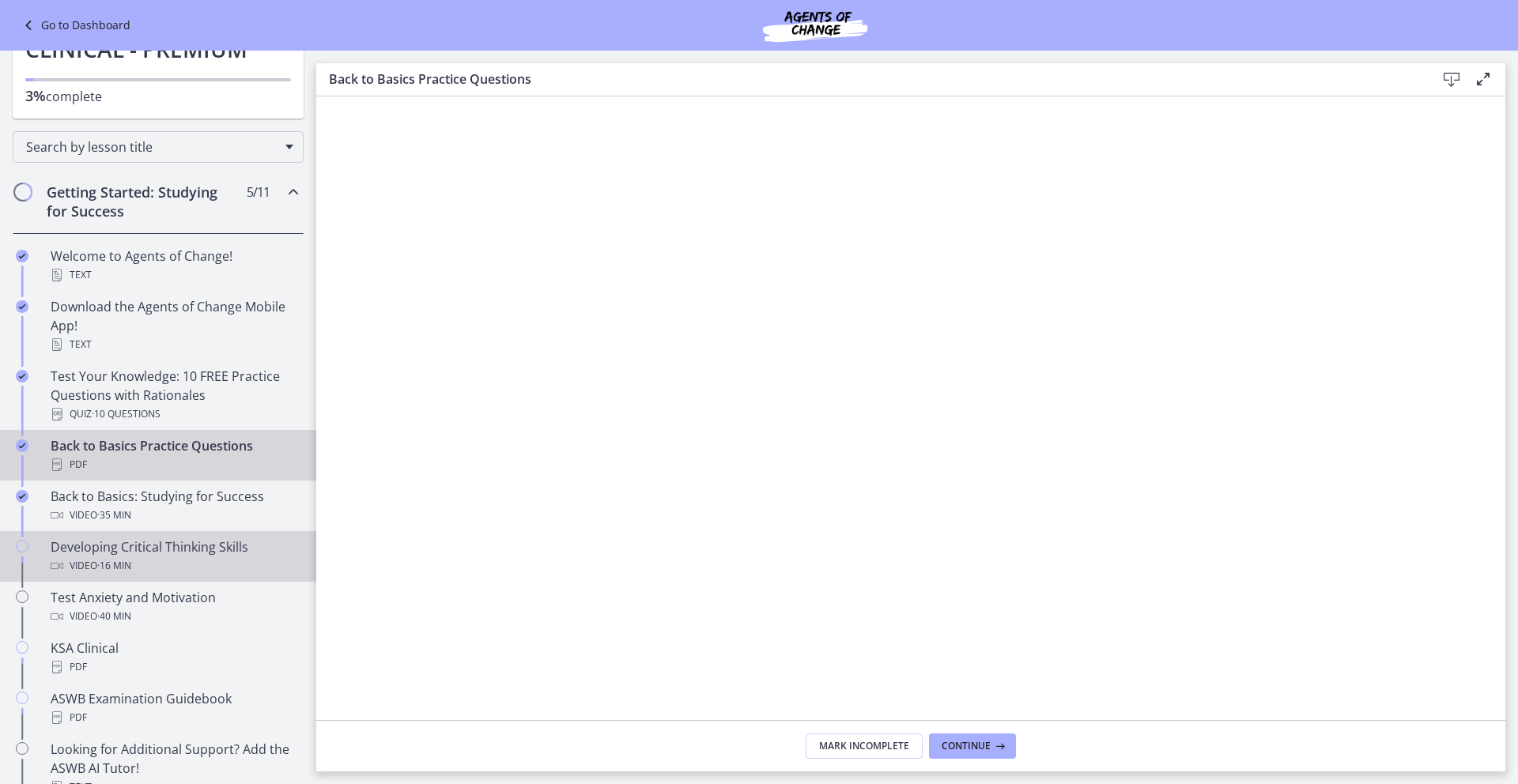 scroll, scrollTop: 121, scrollLeft: 0, axis: vertical 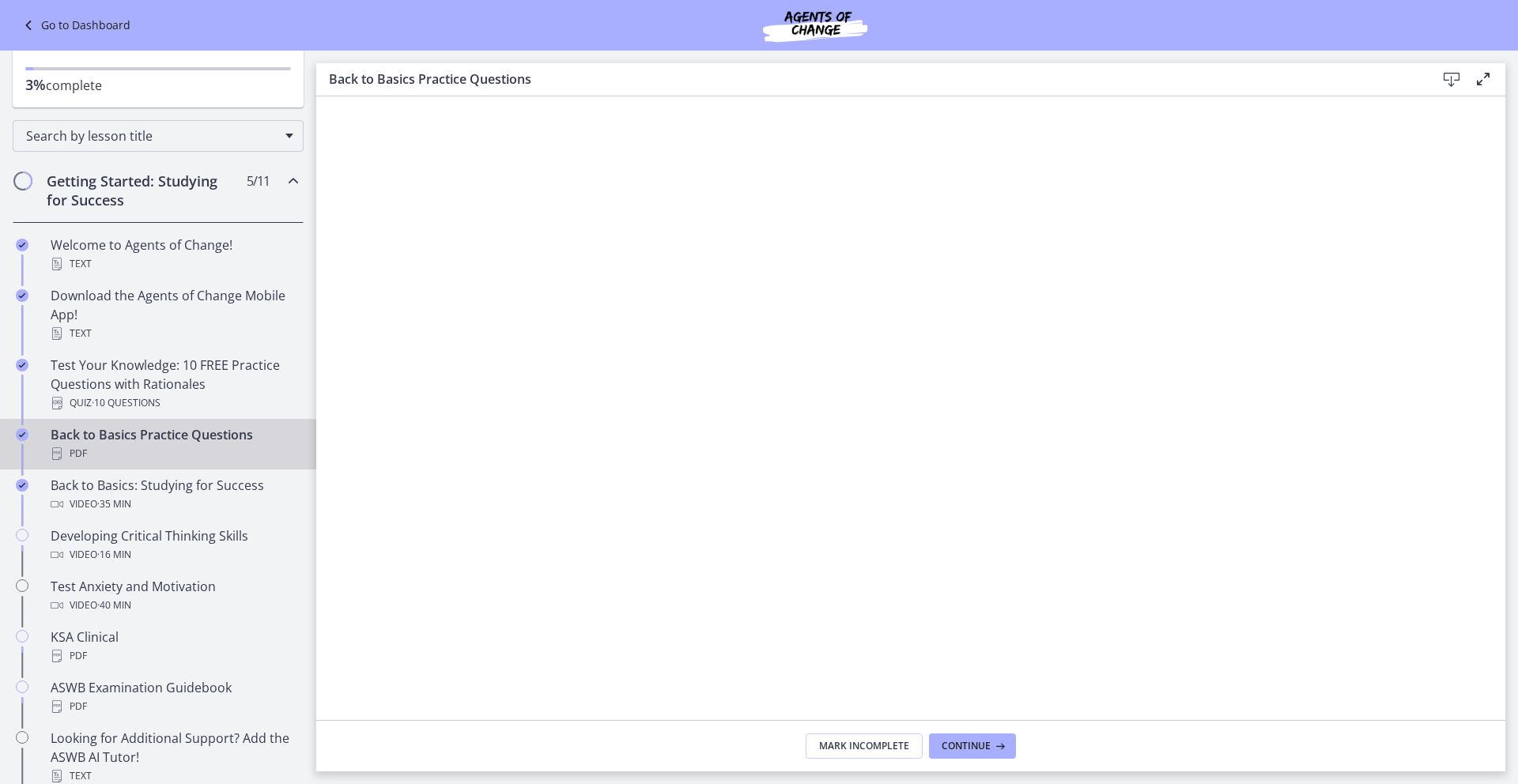 click at bounding box center (30, 25) 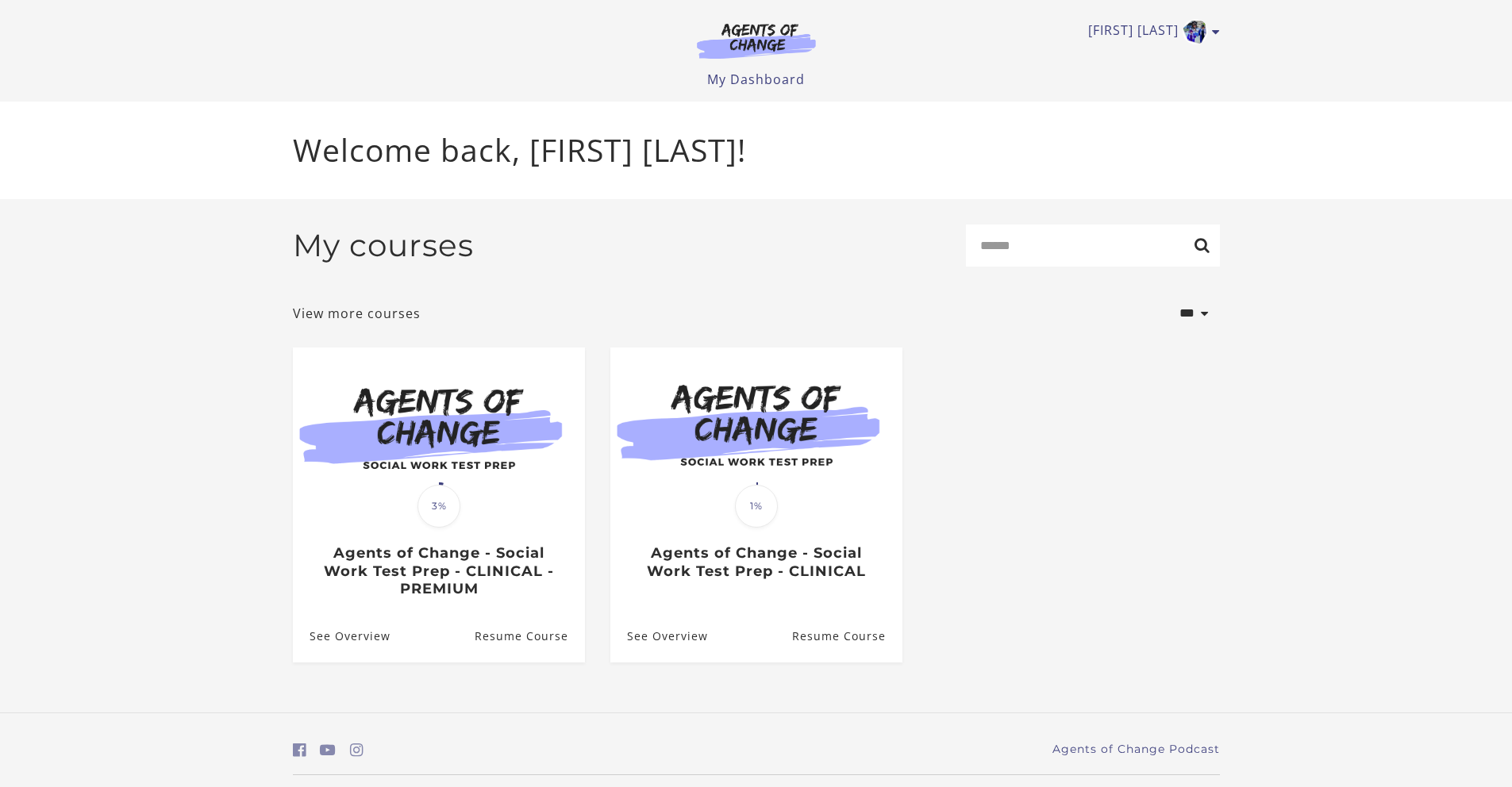scroll, scrollTop: 0, scrollLeft: 0, axis: both 